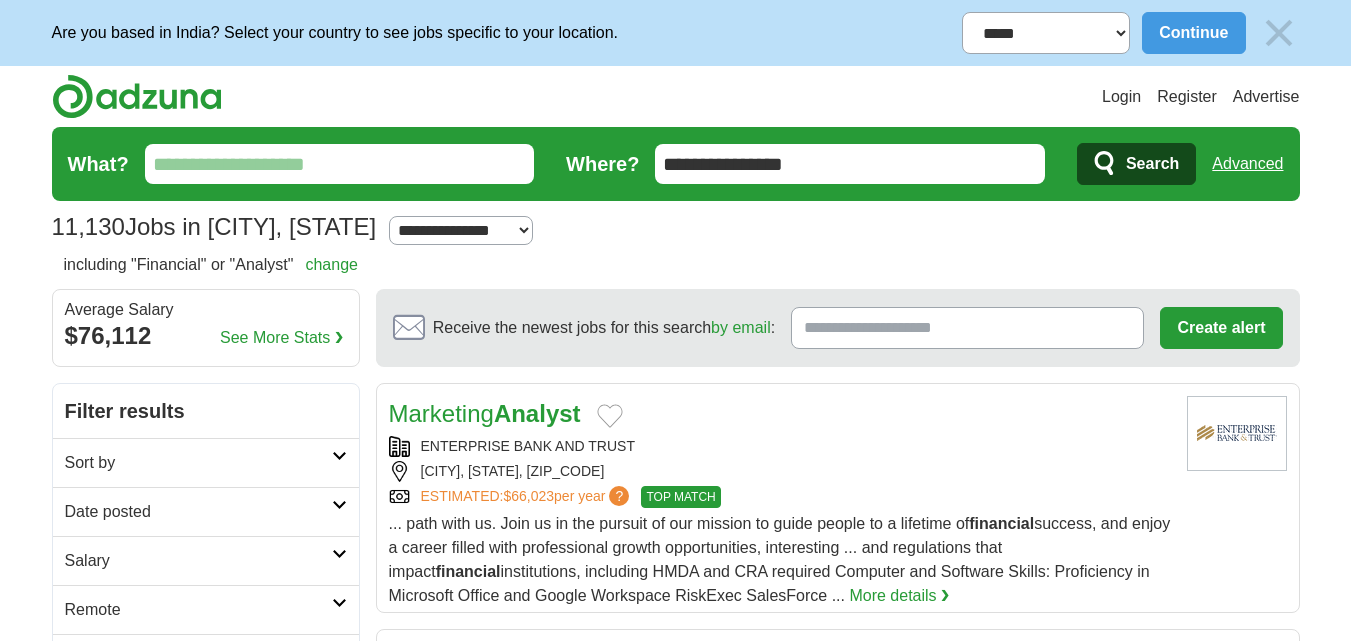 scroll, scrollTop: 0, scrollLeft: 0, axis: both 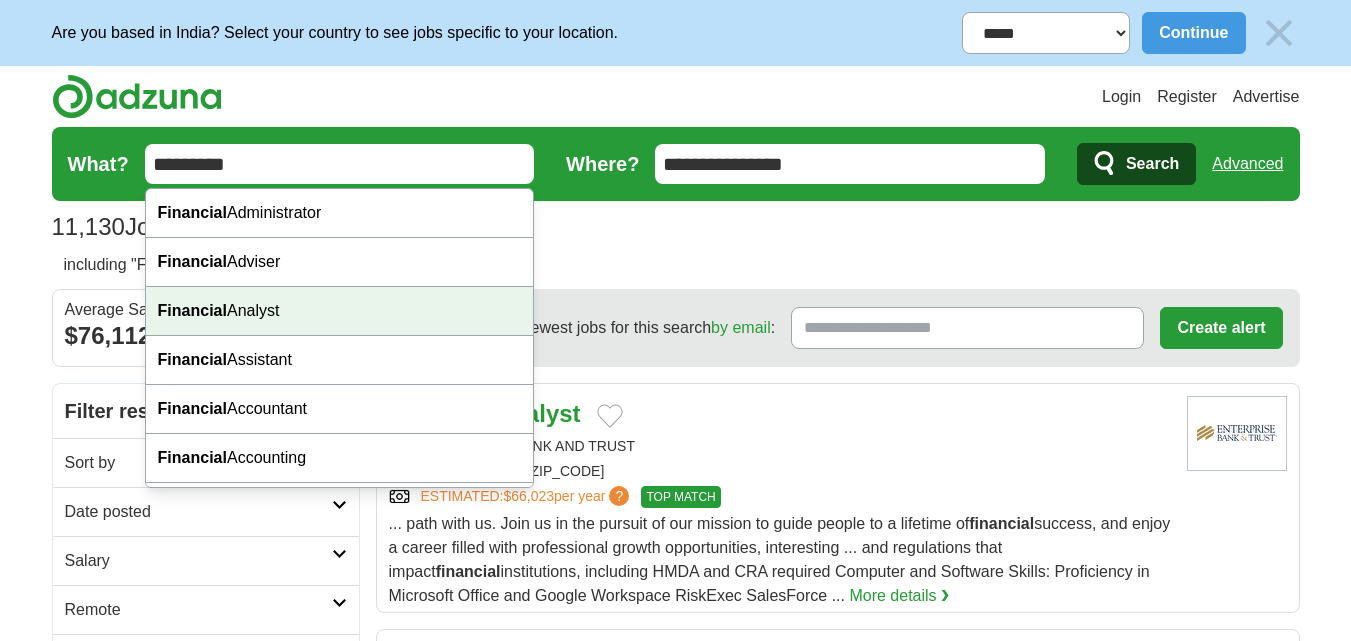 click on "Financial  Analyst" at bounding box center [340, 311] 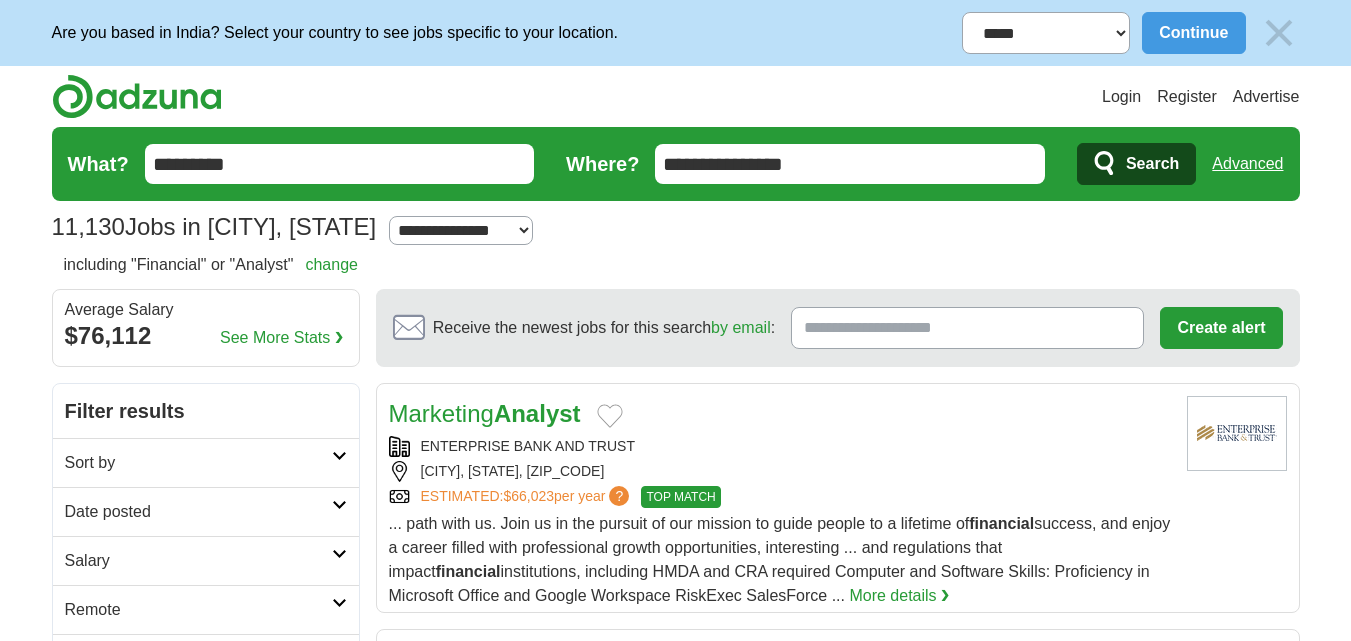 type on "**********" 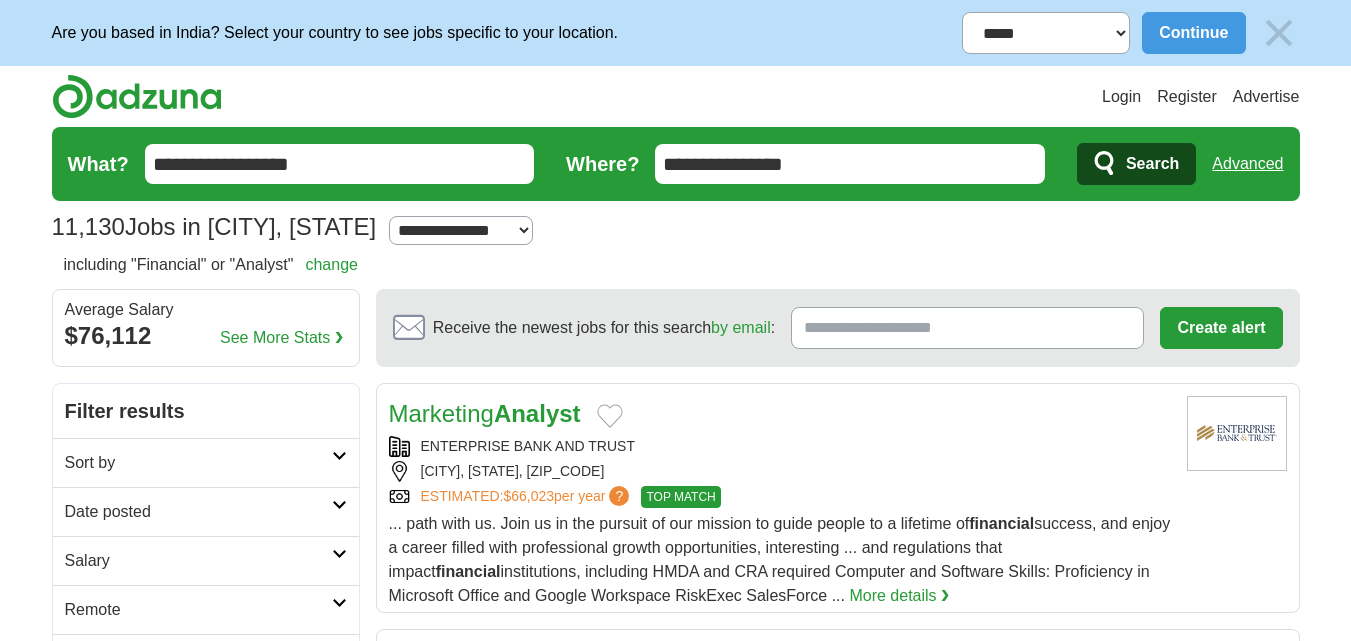 click on "**********" at bounding box center (850, 164) 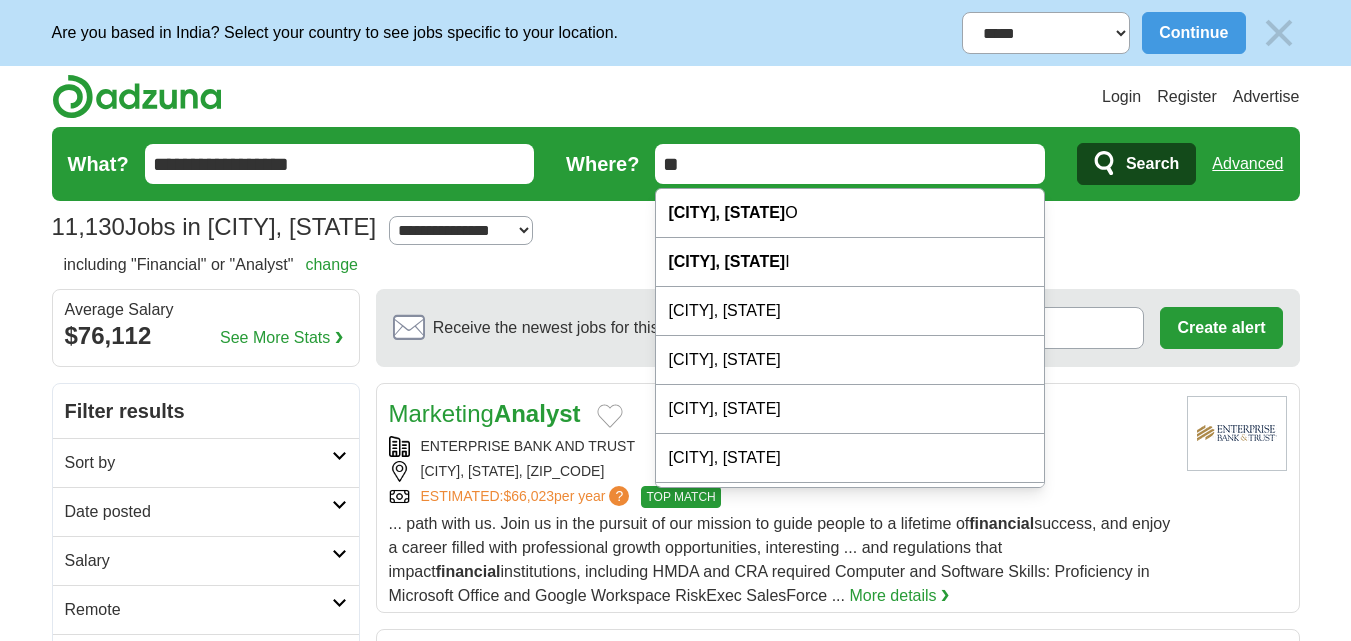 type on "*" 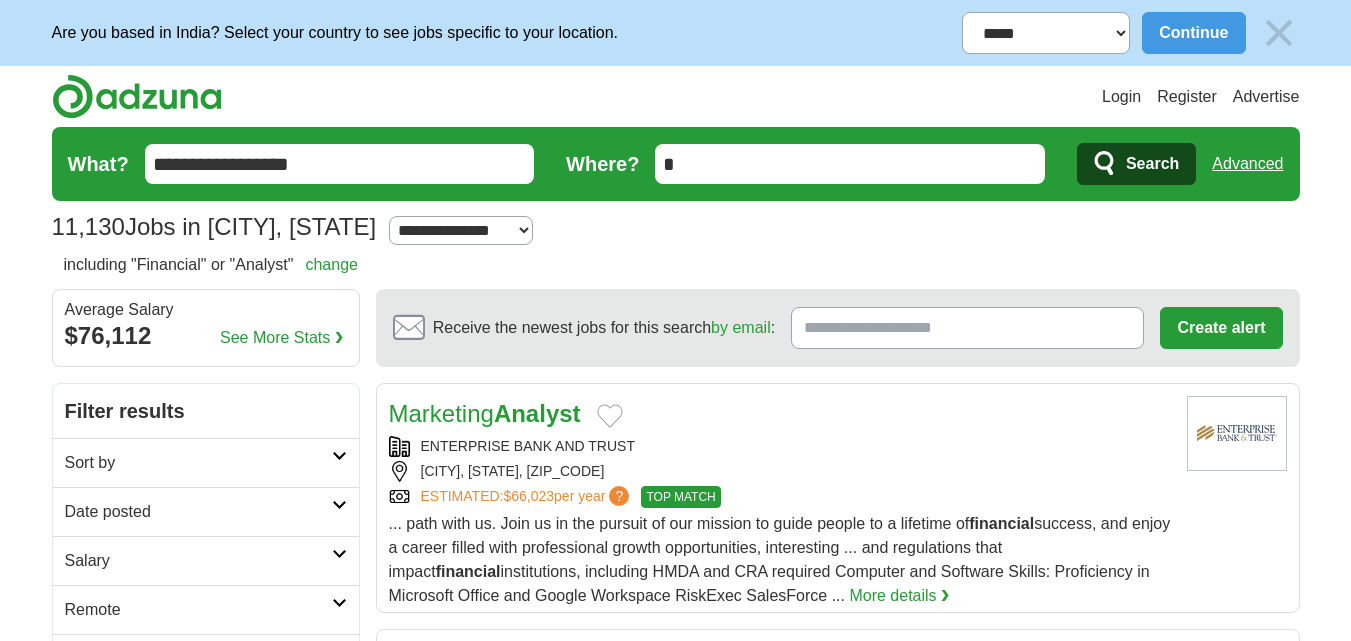 click on "*" at bounding box center (850, 164) 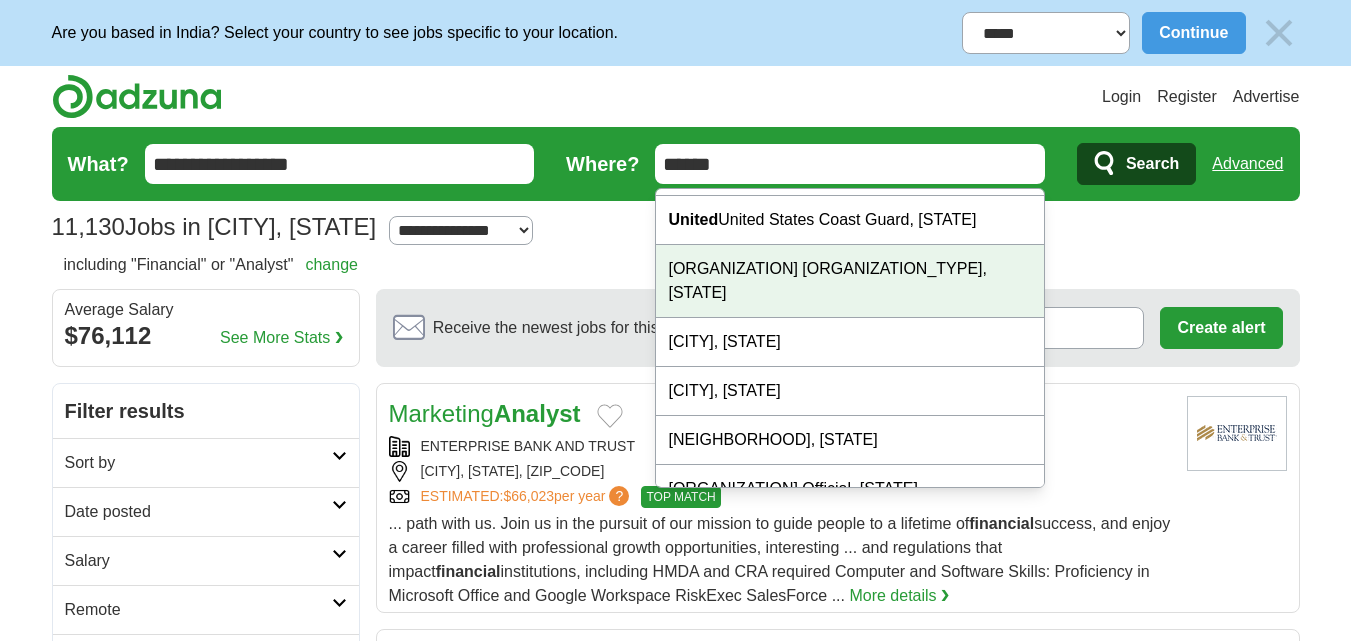 scroll, scrollTop: 143, scrollLeft: 0, axis: vertical 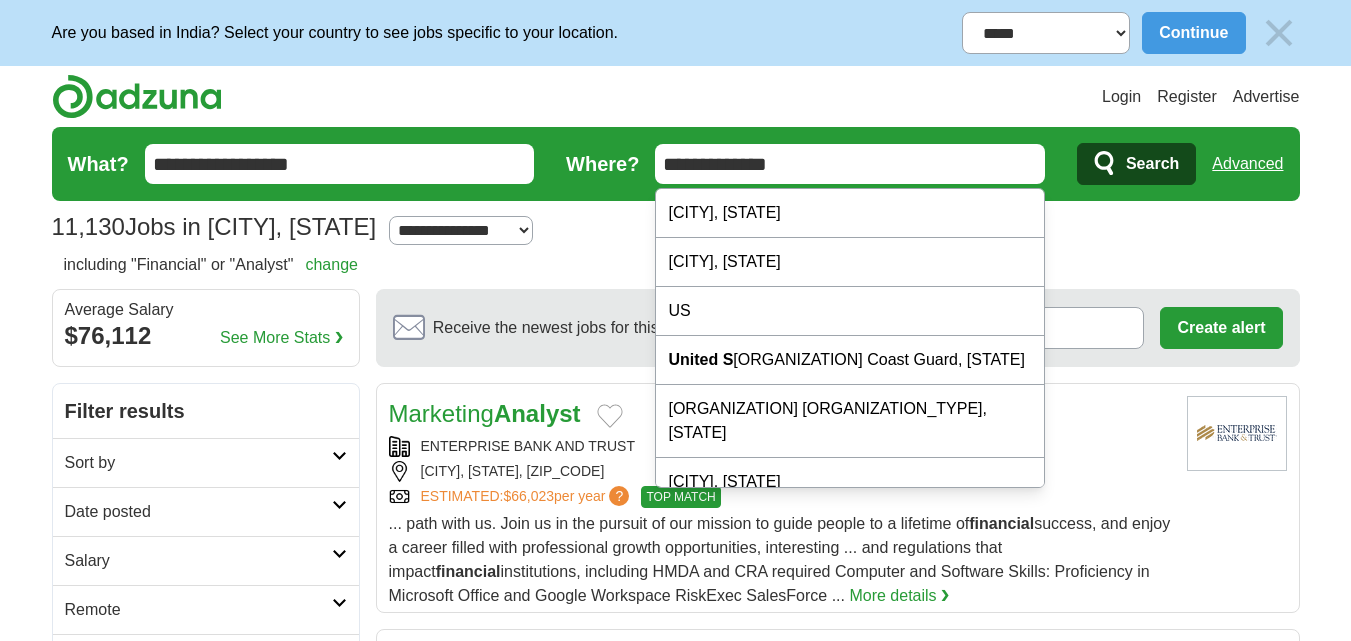 type on "**********" 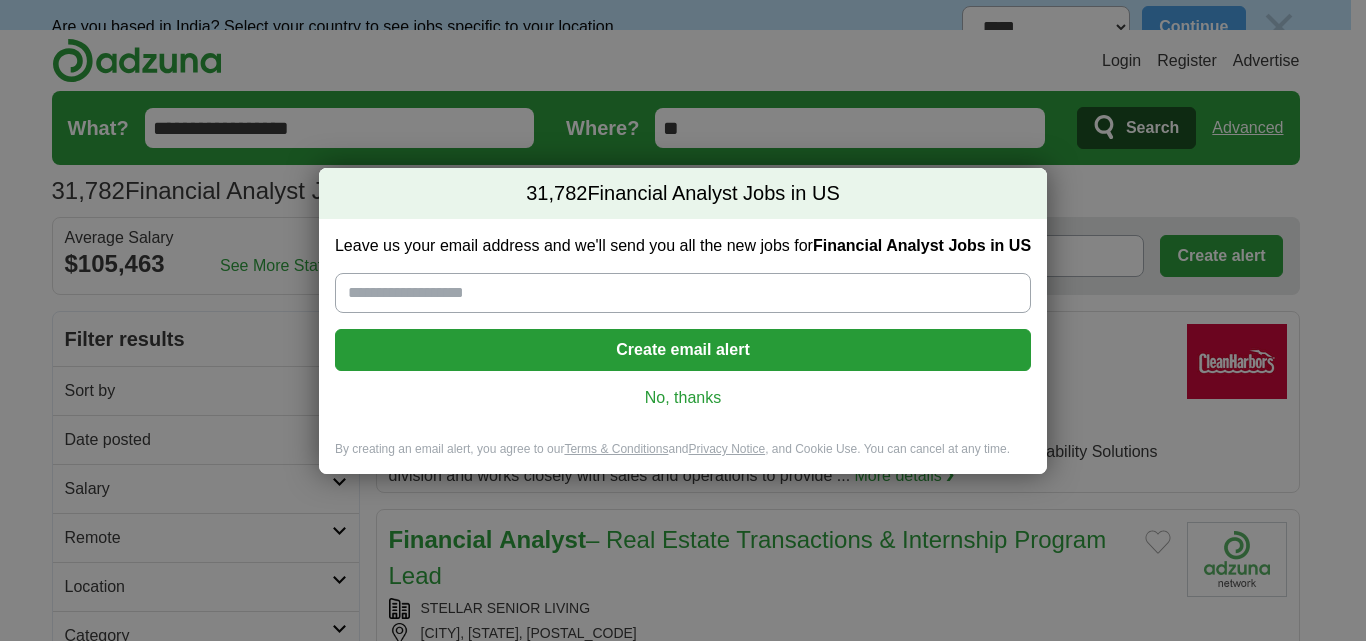 scroll, scrollTop: 0, scrollLeft: 0, axis: both 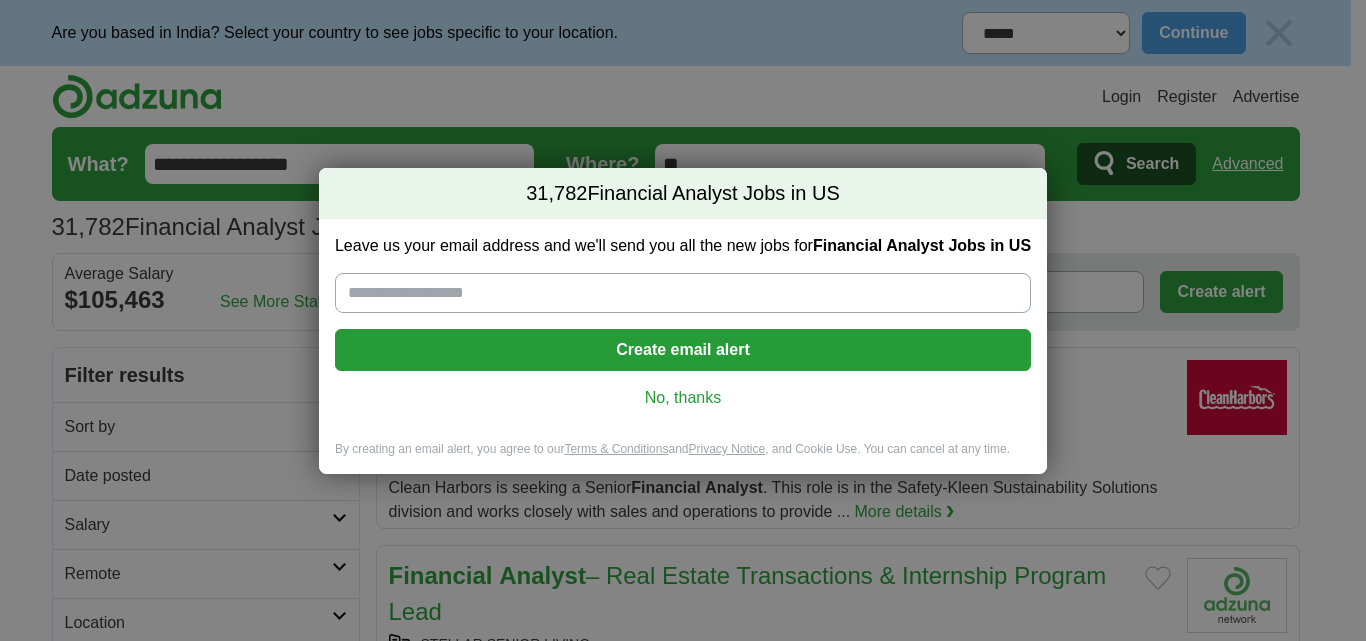 click on "No, thanks" at bounding box center [683, 398] 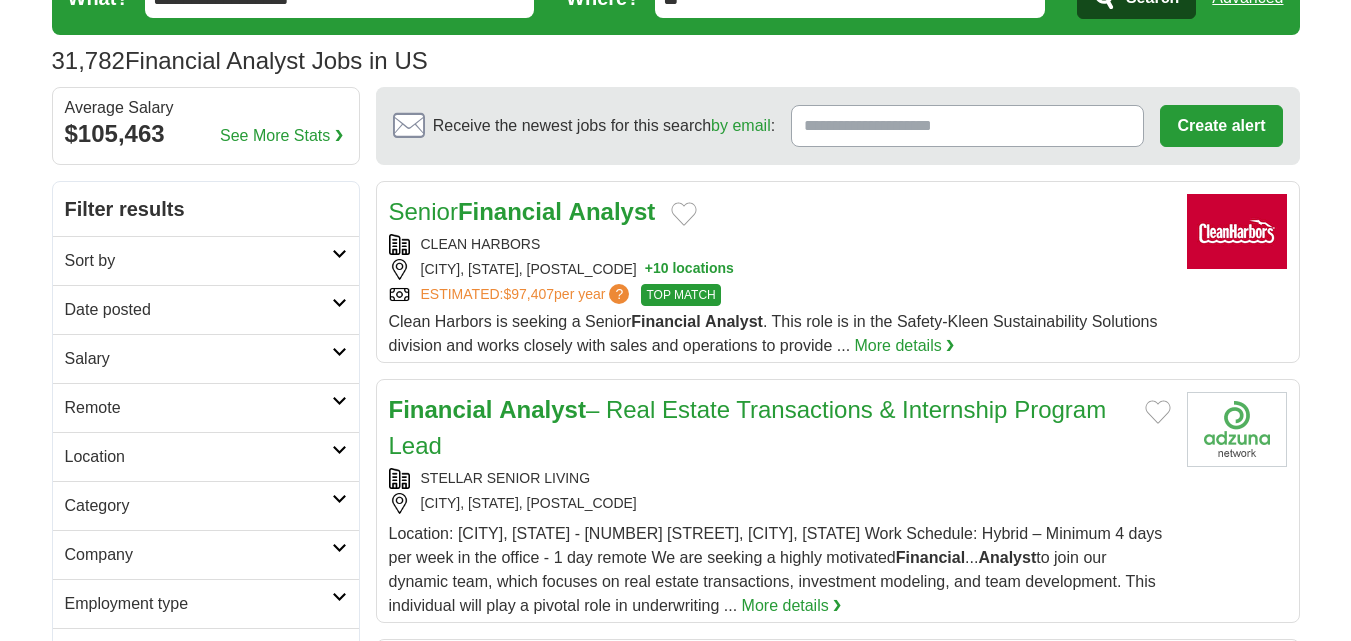 scroll, scrollTop: 200, scrollLeft: 0, axis: vertical 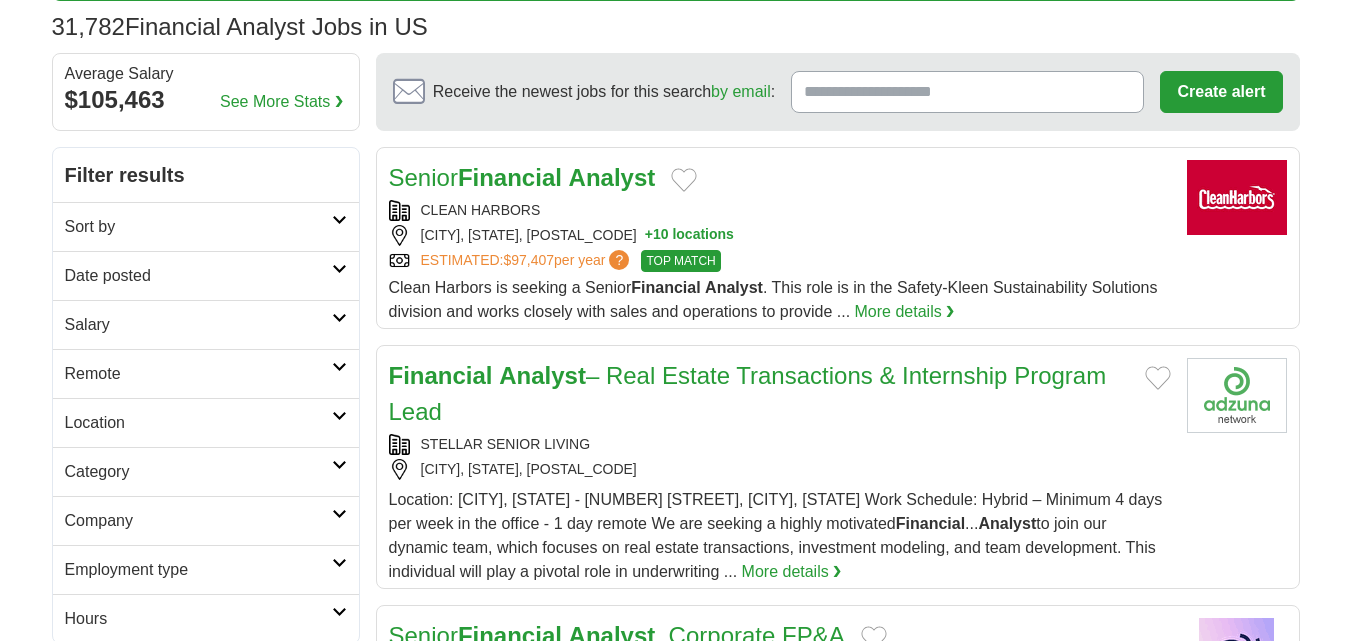 click on "Sort by" at bounding box center (198, 227) 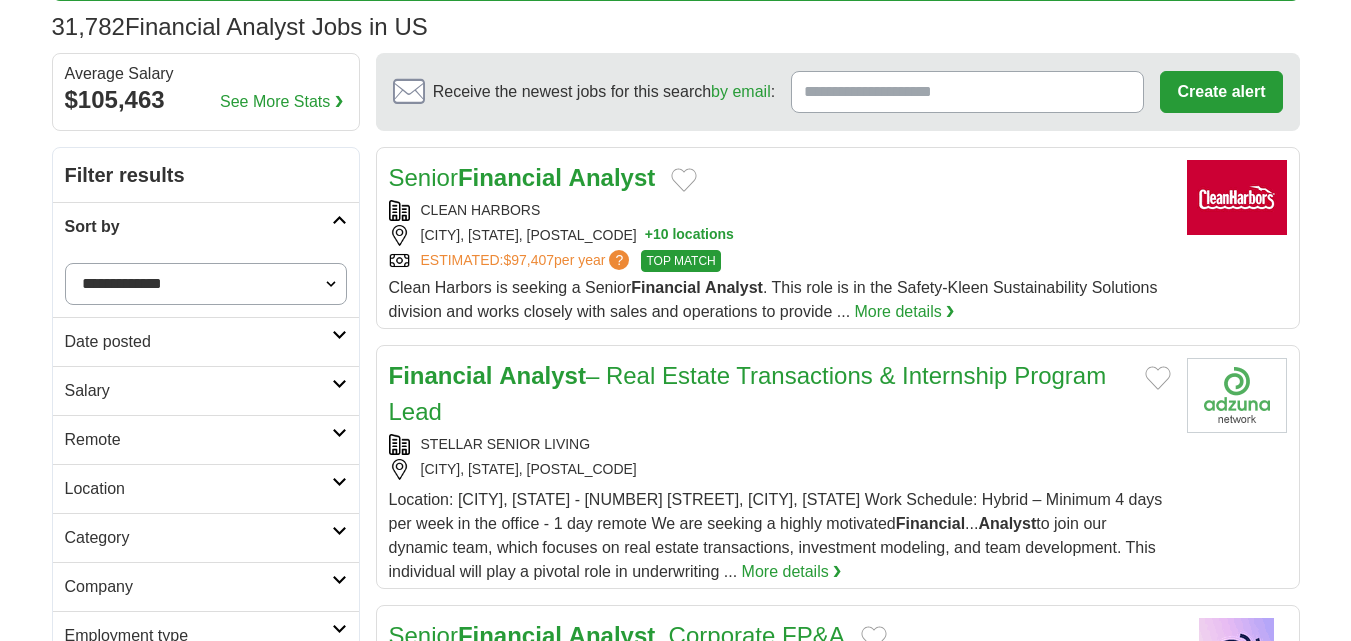 click on "**********" at bounding box center [206, 284] 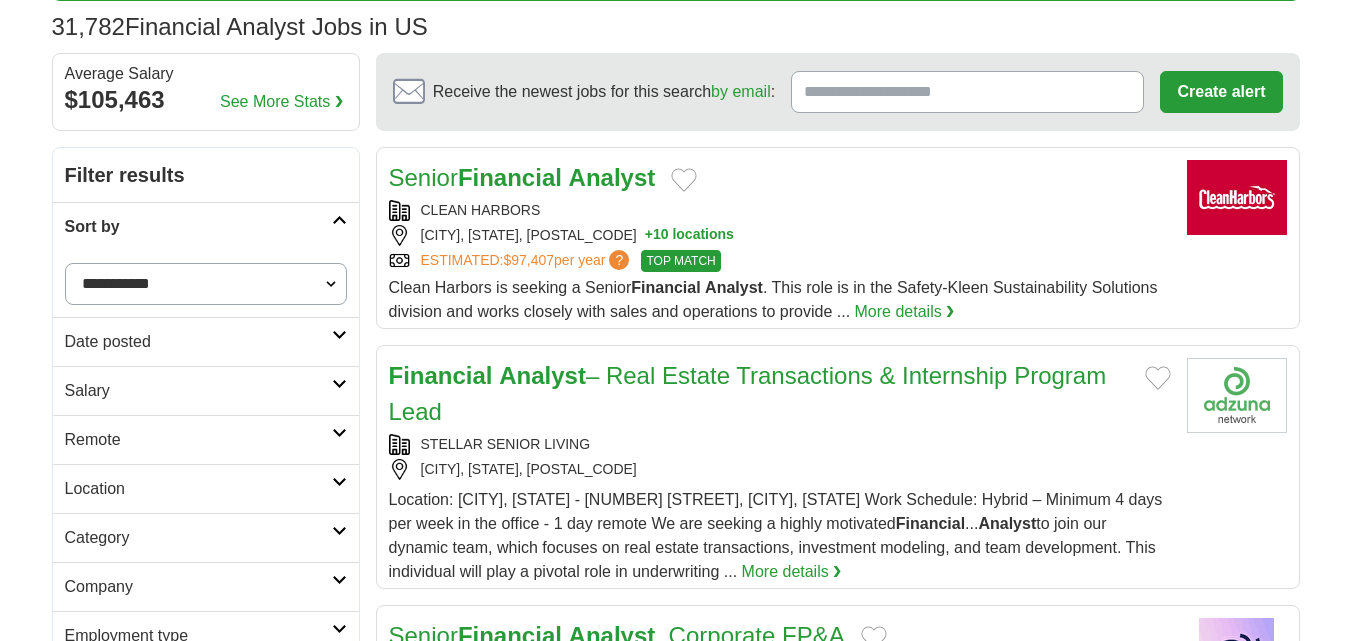 click on "**********" at bounding box center [206, 284] 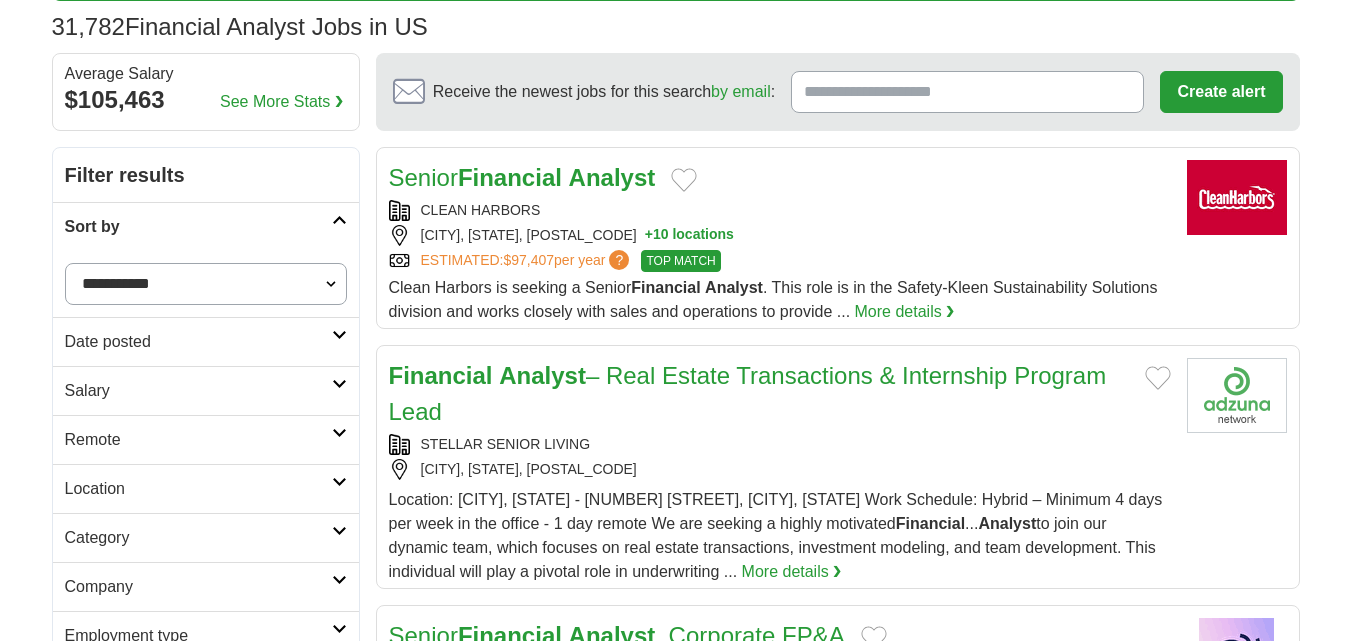 click on "Date posted" at bounding box center [198, 342] 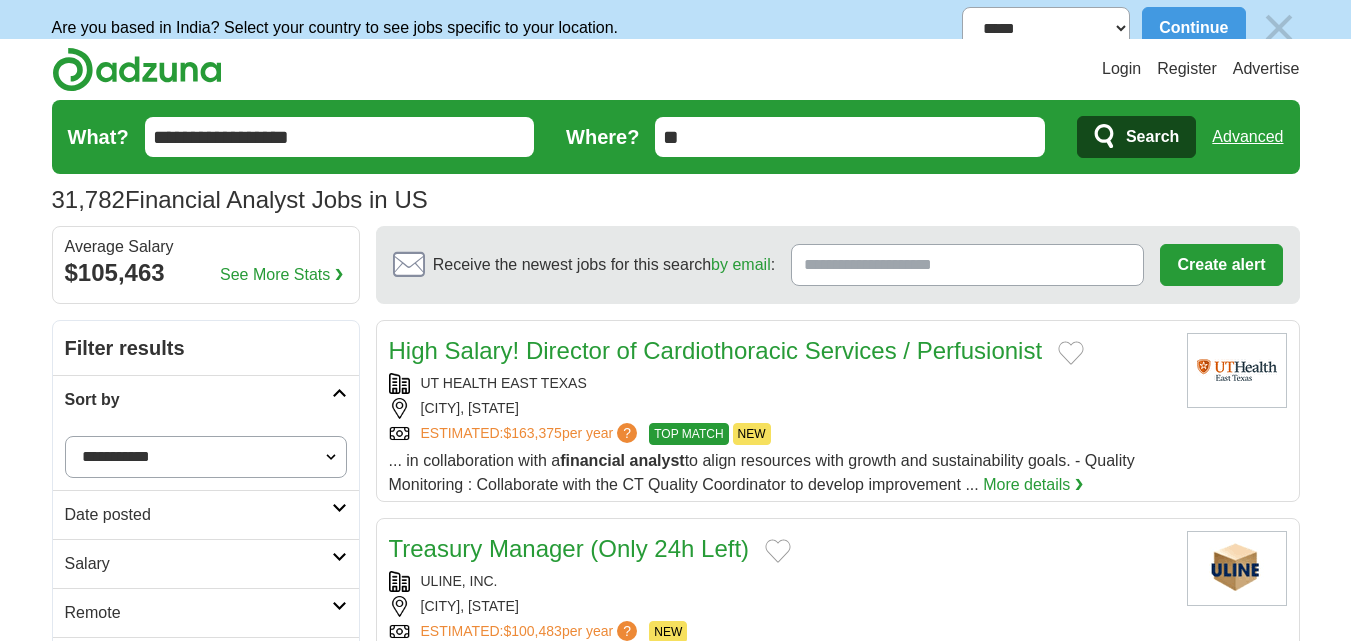 scroll, scrollTop: 0, scrollLeft: 0, axis: both 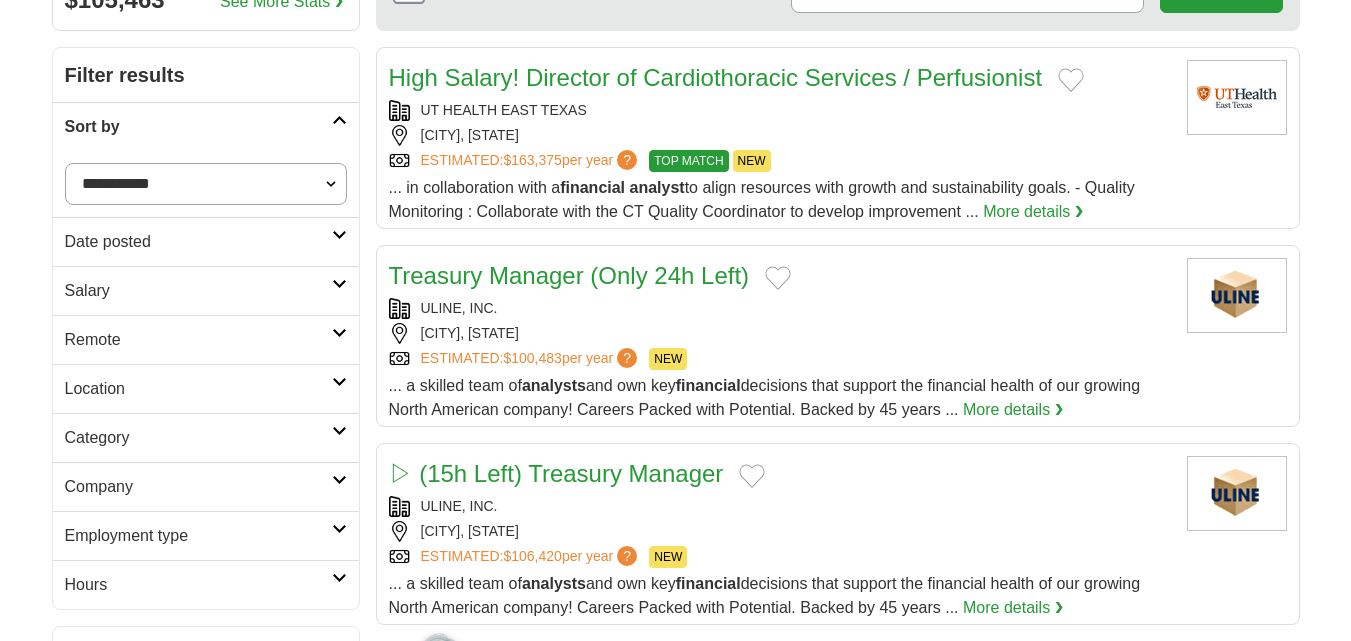 click on "Date posted" at bounding box center [198, 242] 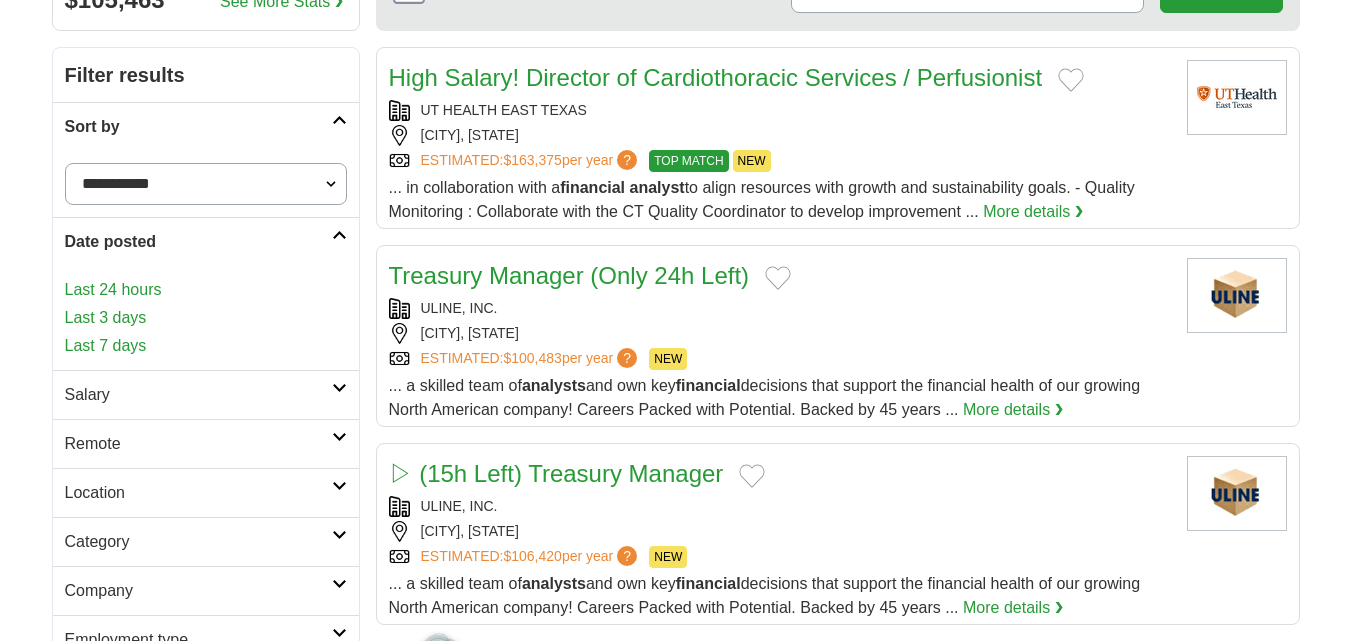 click on "Date posted" at bounding box center [198, 242] 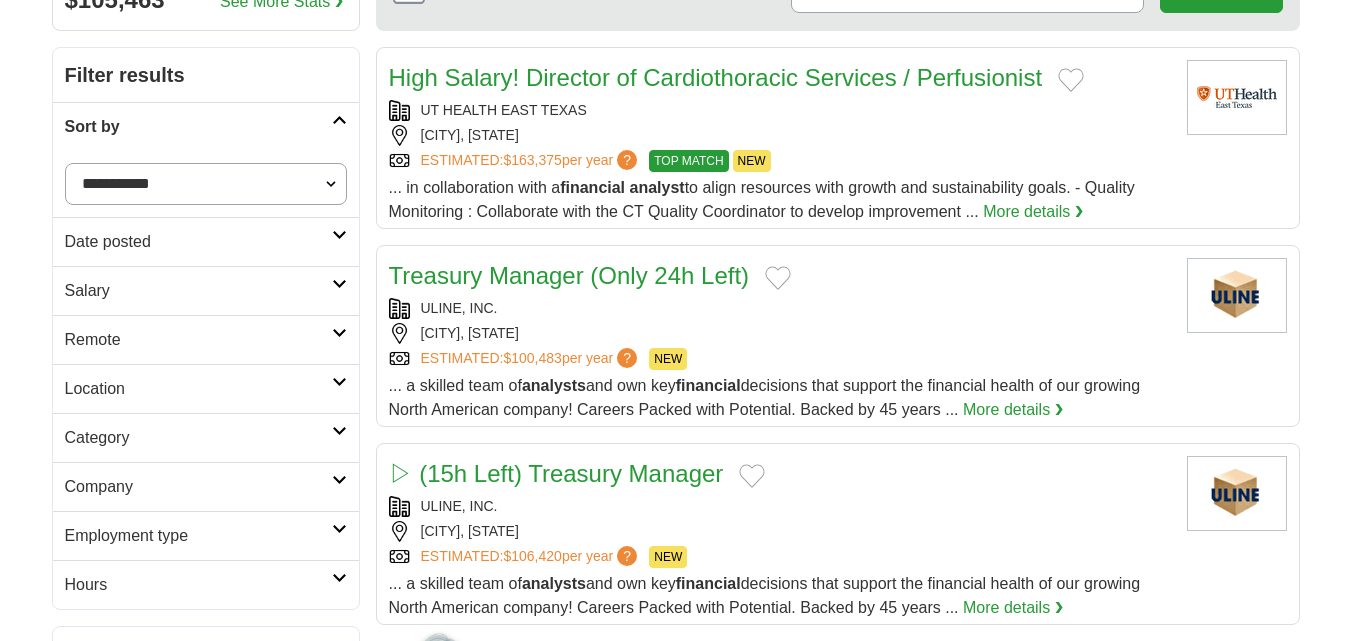 click on "Date posted" at bounding box center (198, 242) 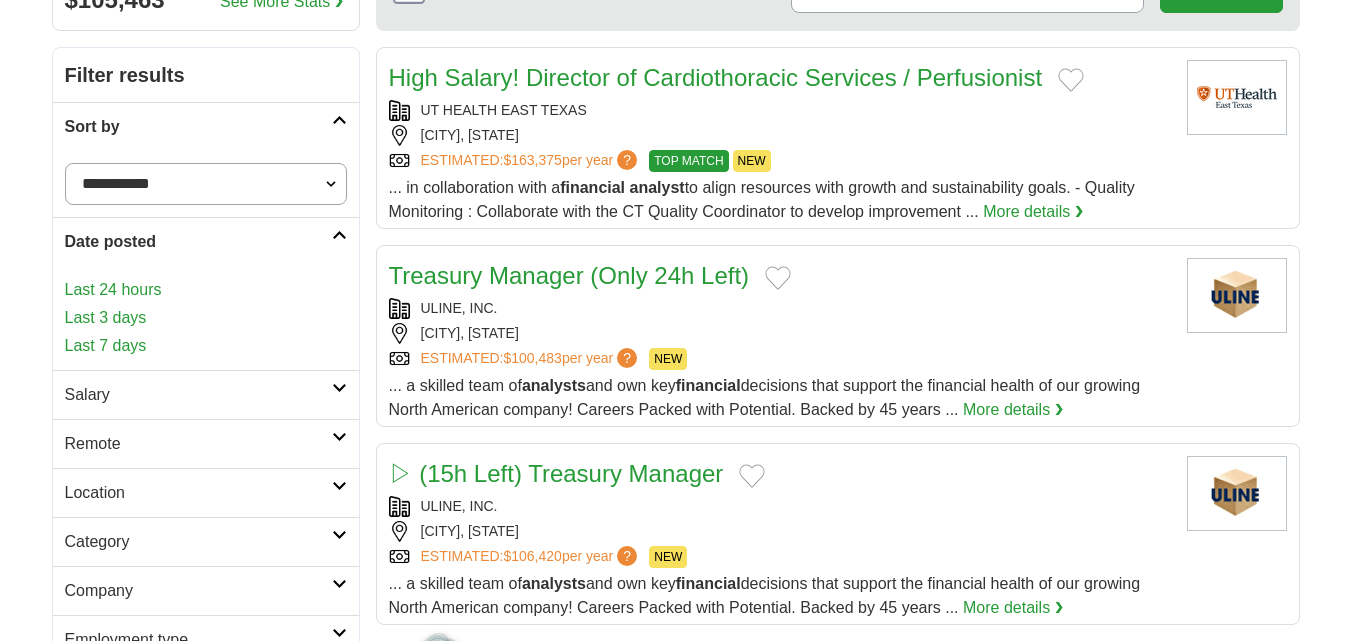 click on "Last 24 hours" at bounding box center [206, 290] 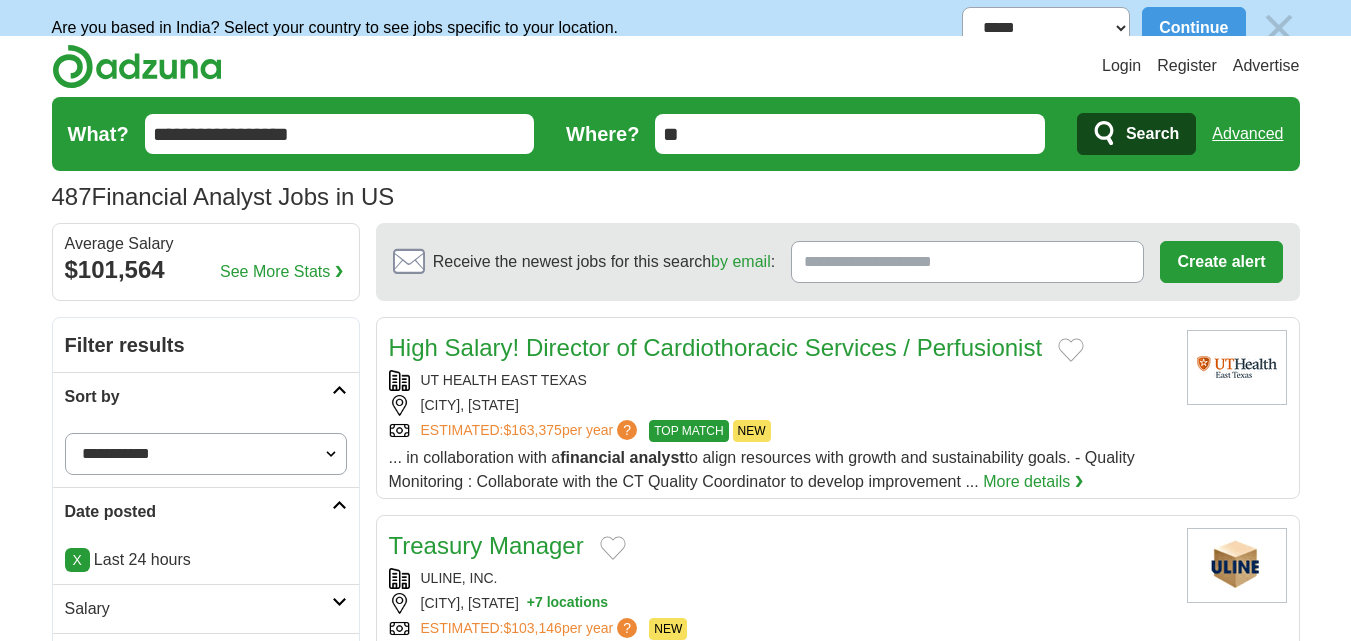 scroll, scrollTop: 0, scrollLeft: 0, axis: both 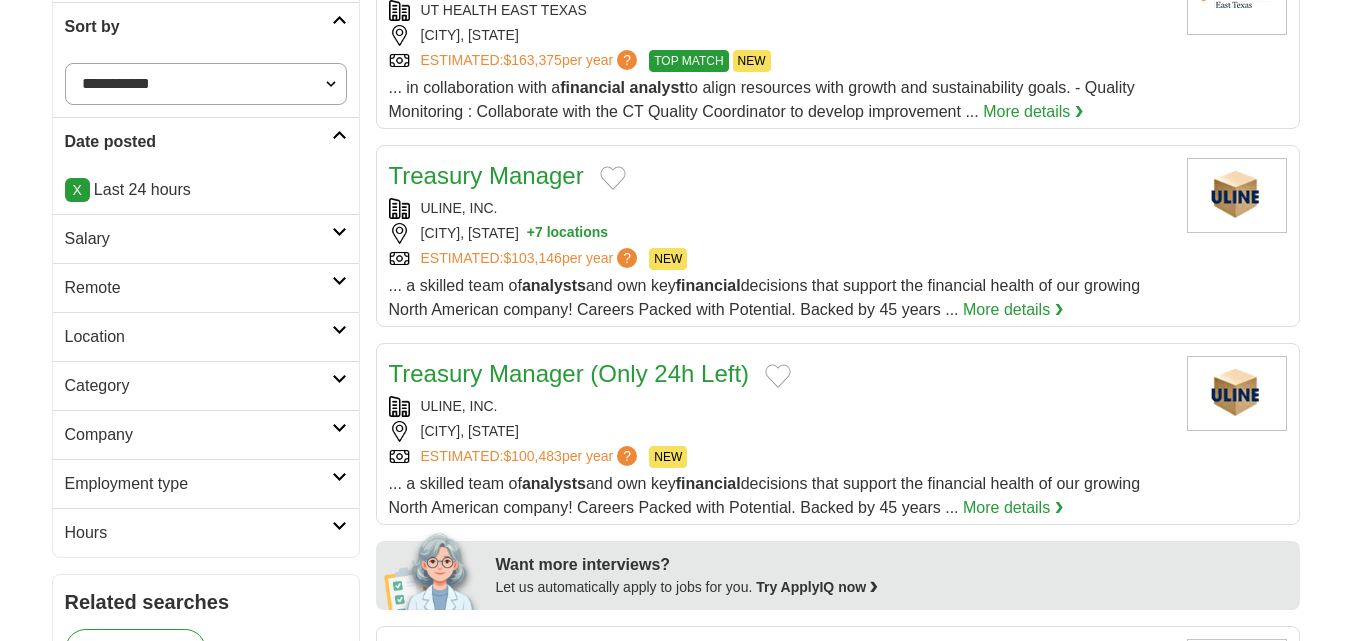 click on "Category" at bounding box center [206, 385] 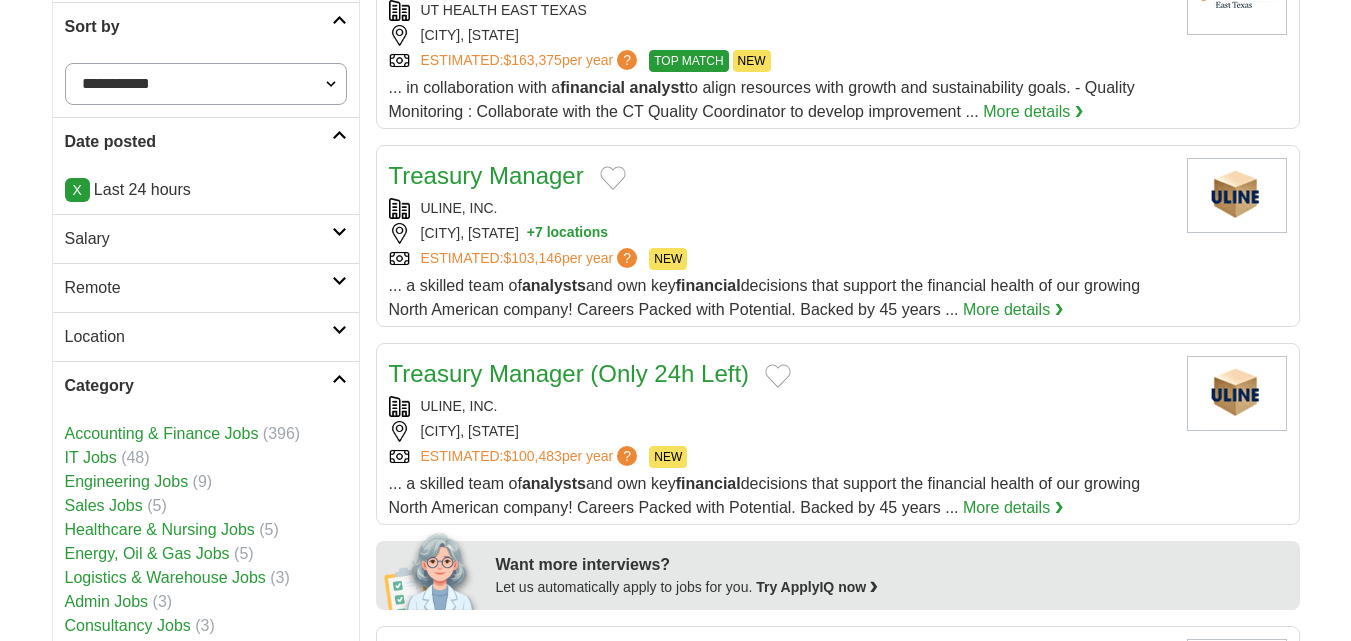 click on "Category" at bounding box center (198, 386) 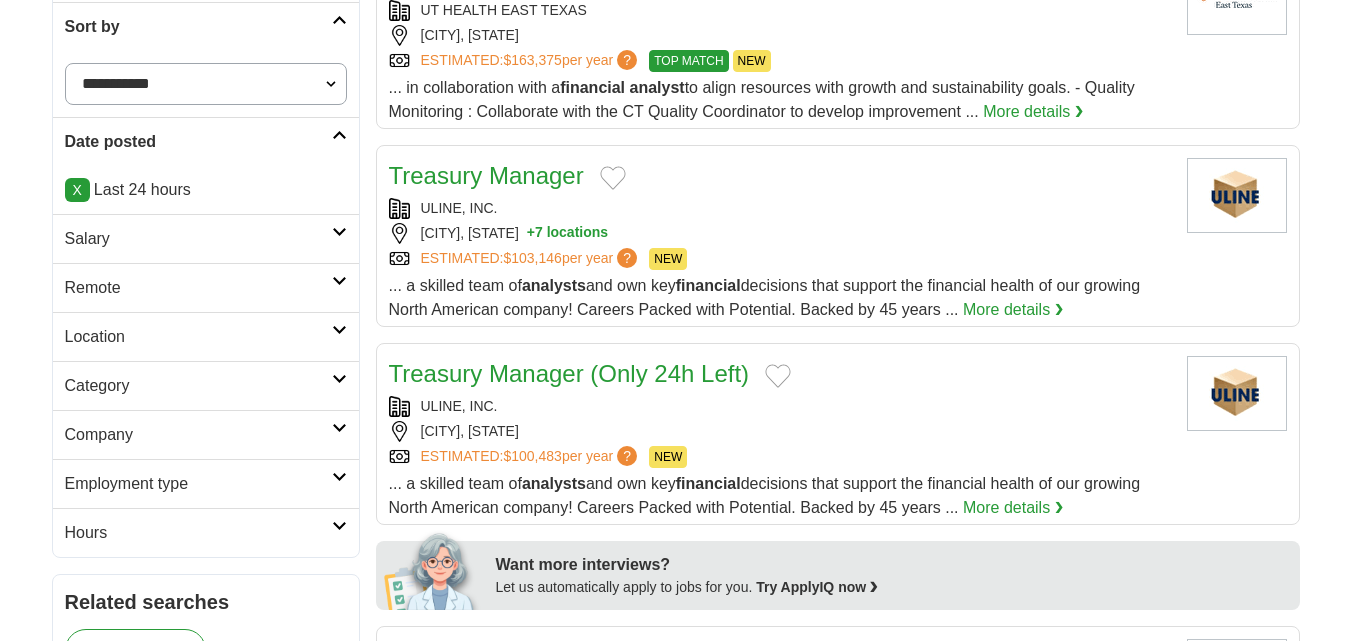 click on "Category" at bounding box center (198, 386) 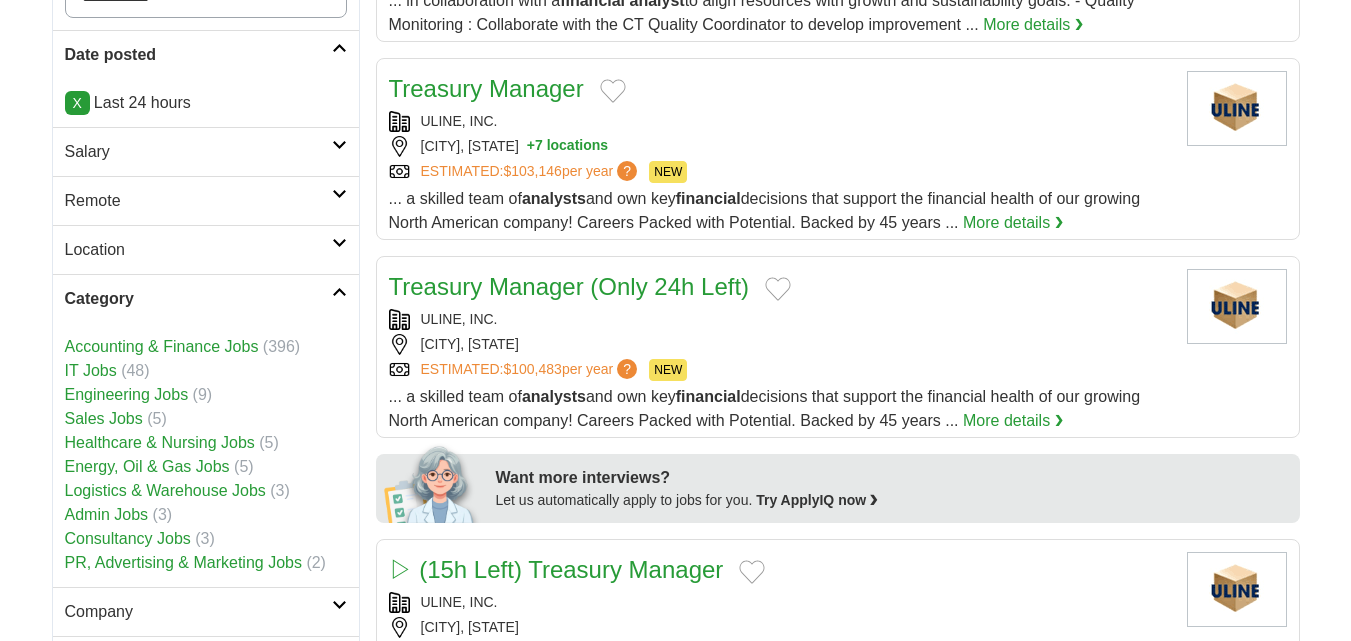 scroll, scrollTop: 600, scrollLeft: 0, axis: vertical 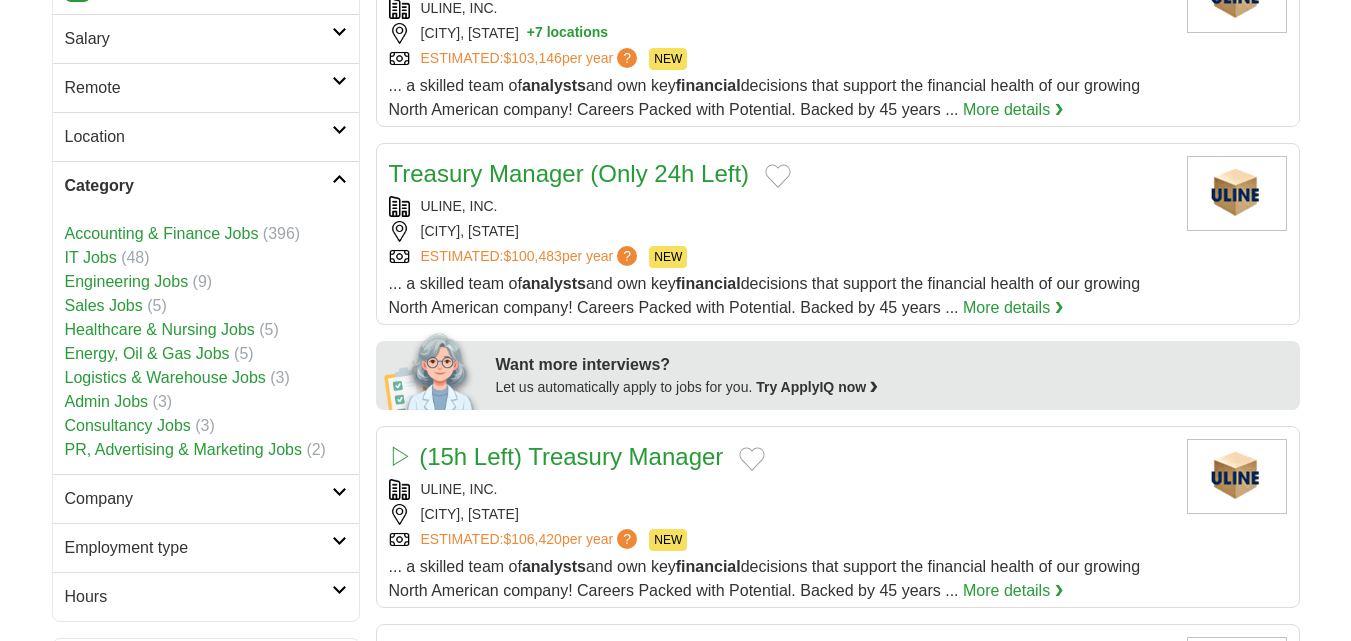 drag, startPoint x: 174, startPoint y: 500, endPoint x: 201, endPoint y: 480, distance: 33.600594 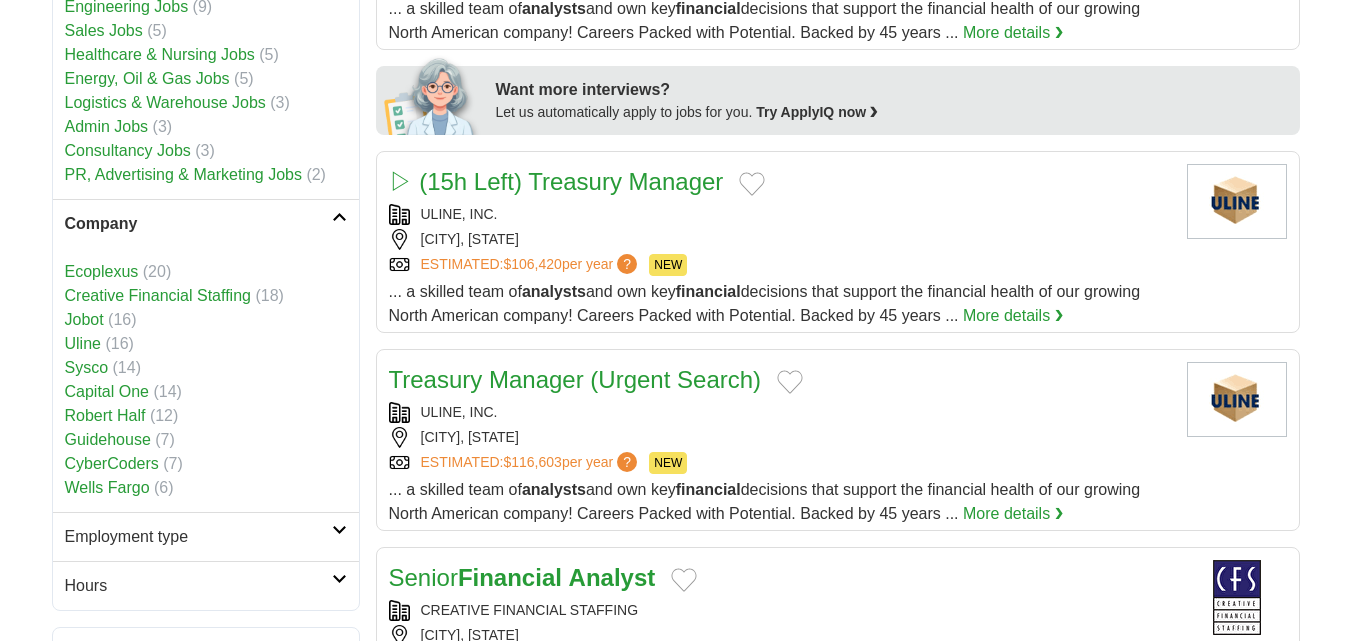 scroll, scrollTop: 900, scrollLeft: 0, axis: vertical 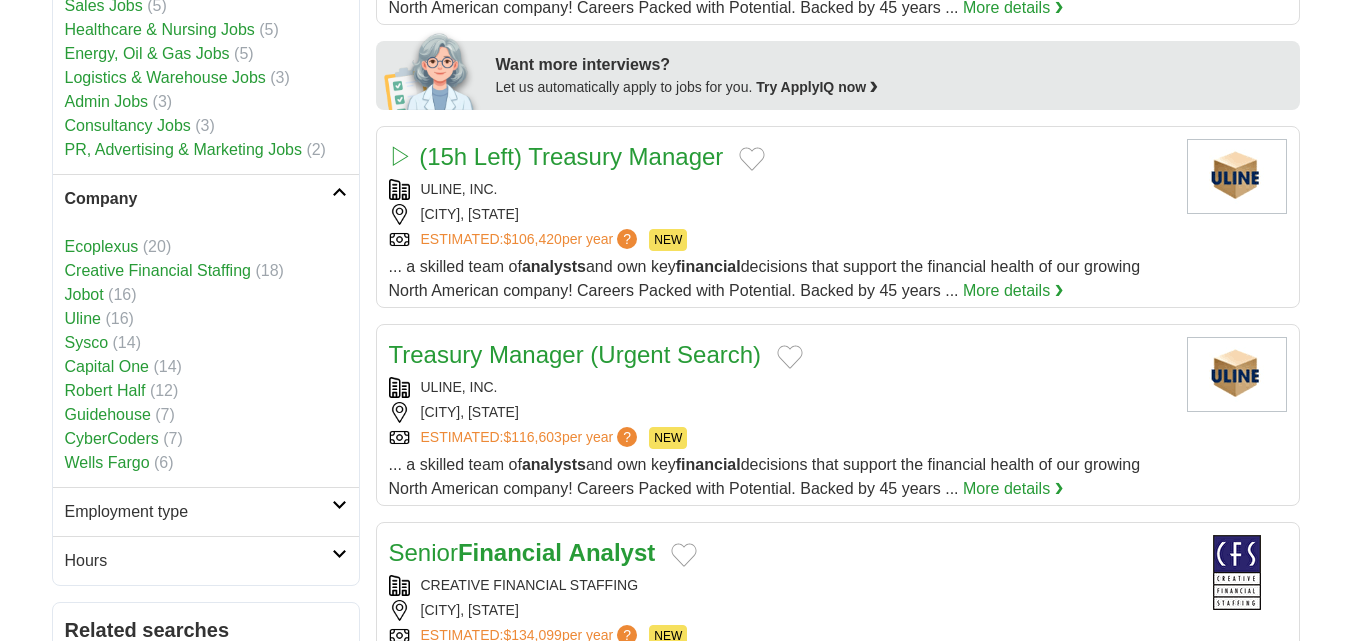 click on "Employment type" at bounding box center [198, 512] 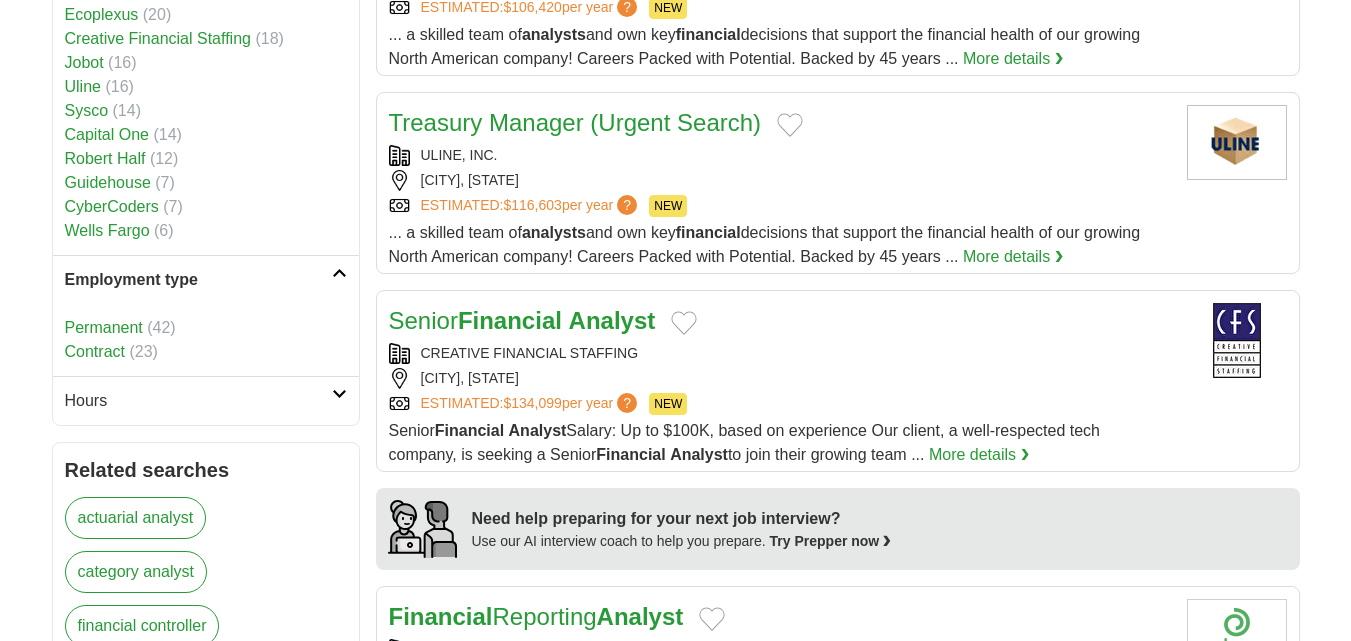 scroll, scrollTop: 1200, scrollLeft: 0, axis: vertical 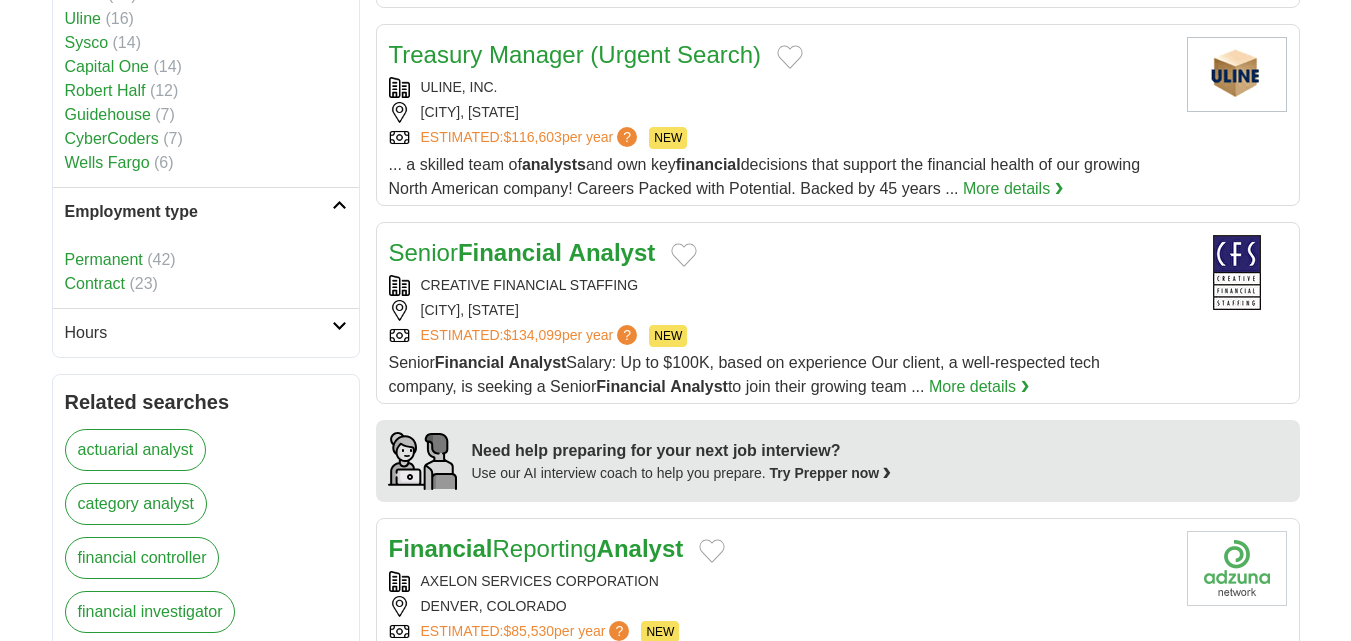 click on "Hours" at bounding box center (198, 333) 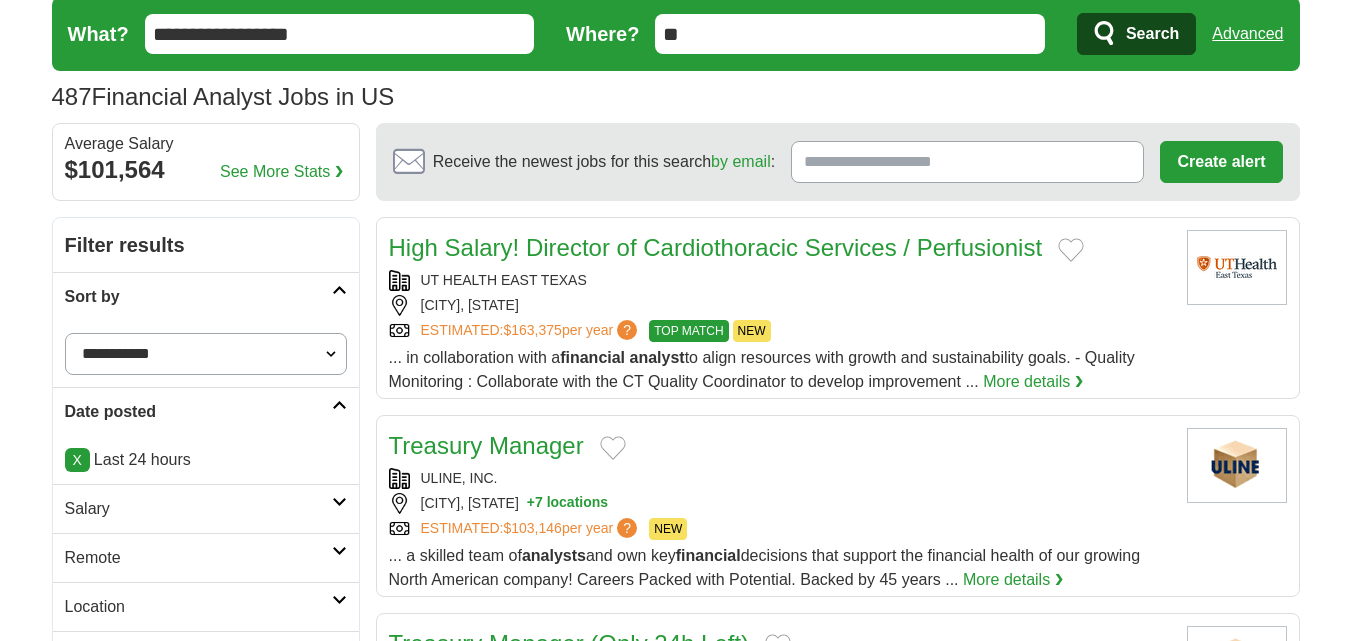 scroll, scrollTop: 0, scrollLeft: 0, axis: both 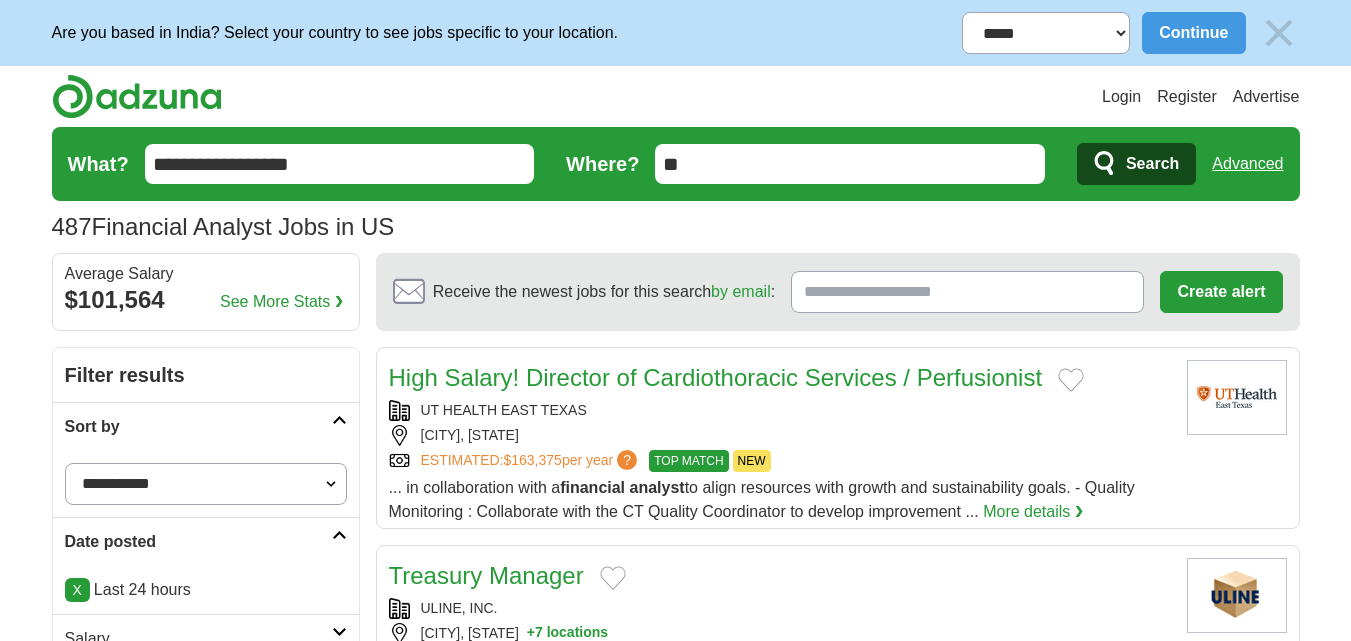 click on "**********" at bounding box center [340, 164] 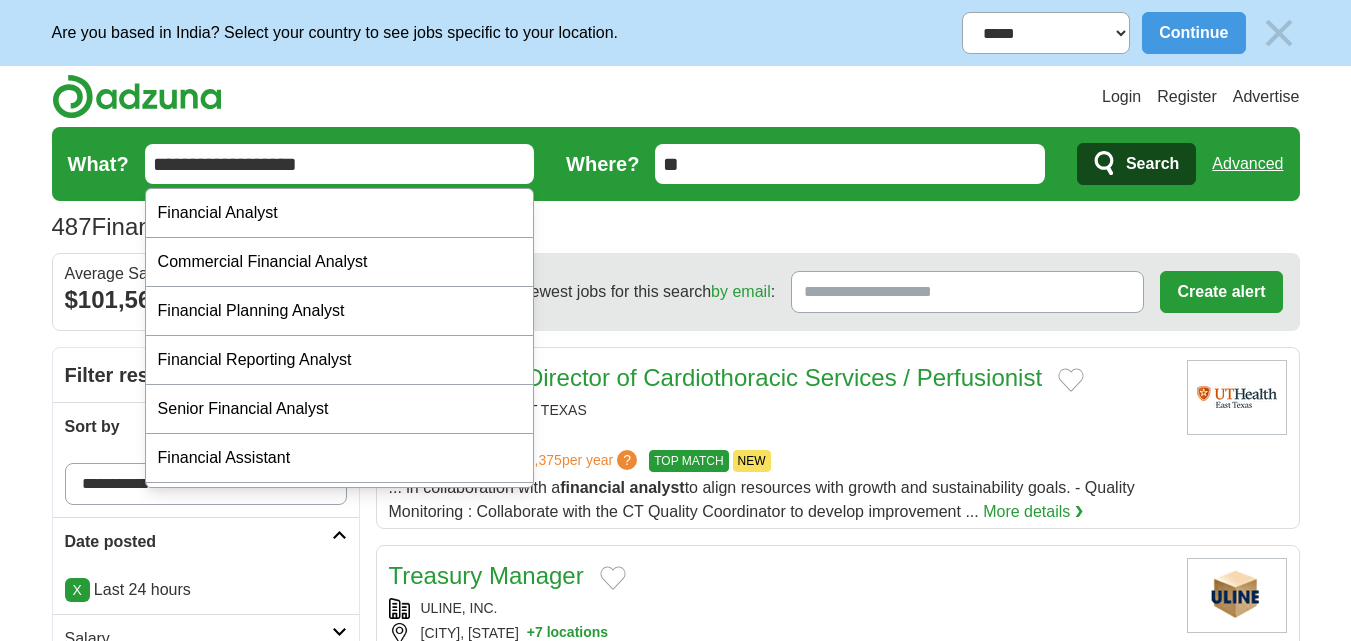 drag, startPoint x: 152, startPoint y: 152, endPoint x: 131, endPoint y: 162, distance: 23.259407 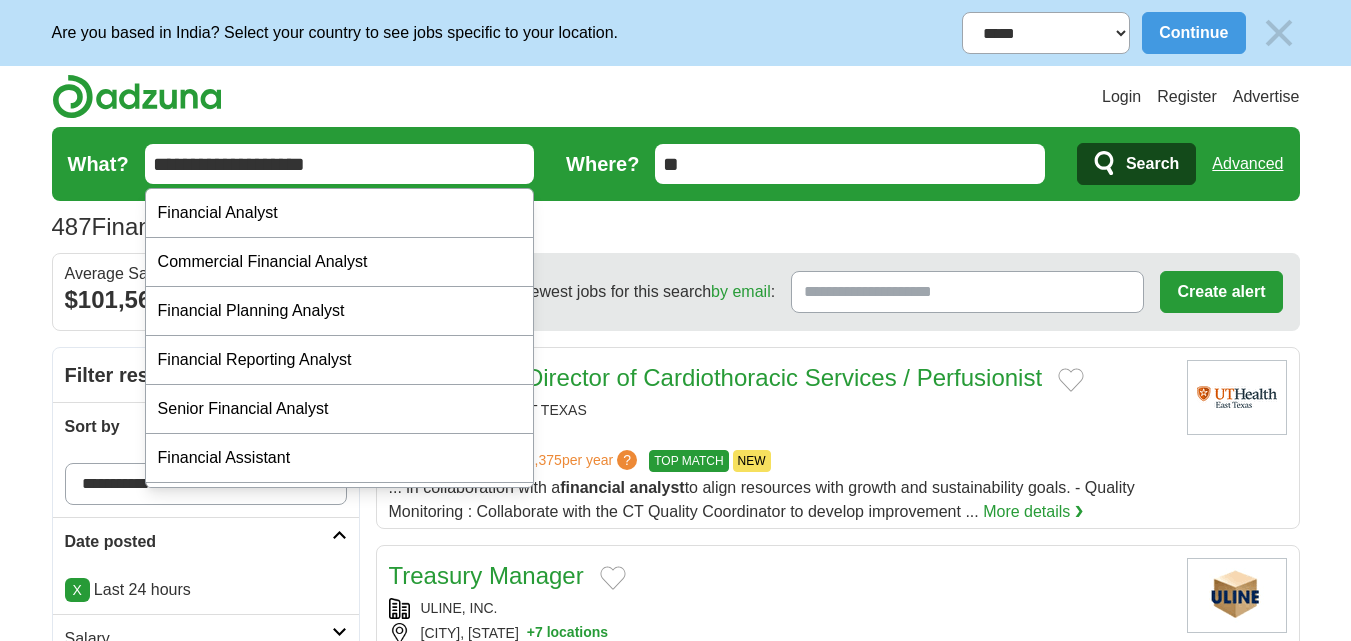 type on "**********" 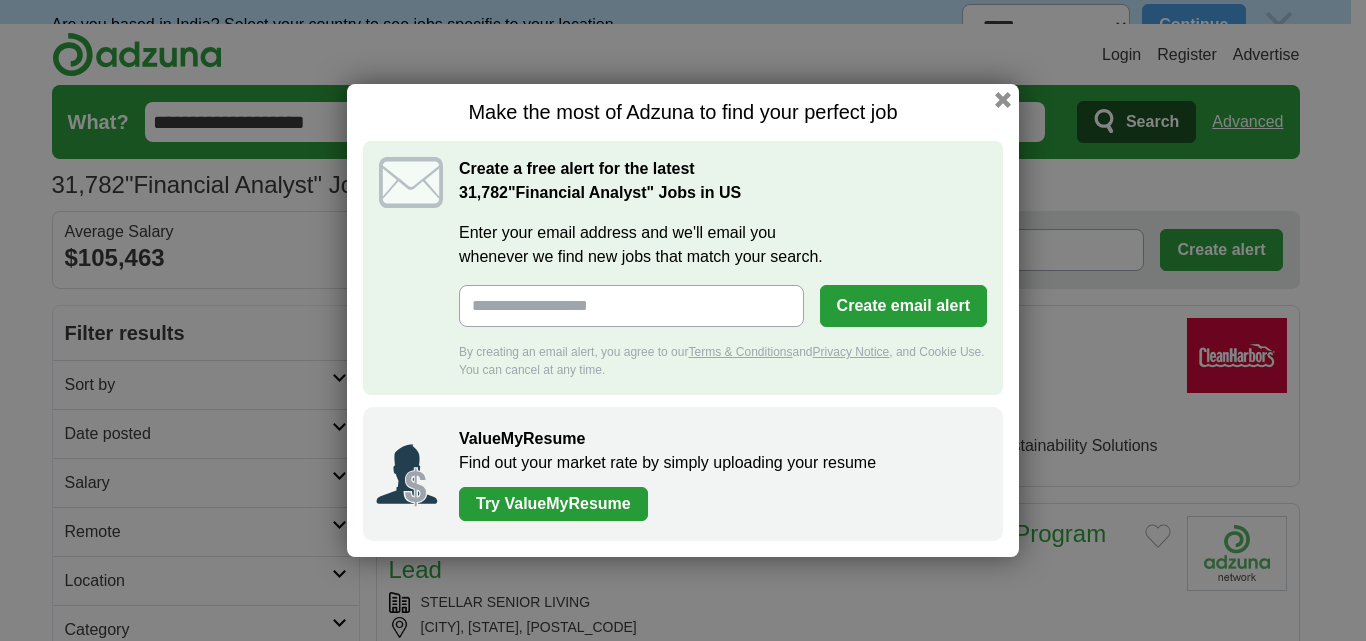 scroll, scrollTop: 0, scrollLeft: 0, axis: both 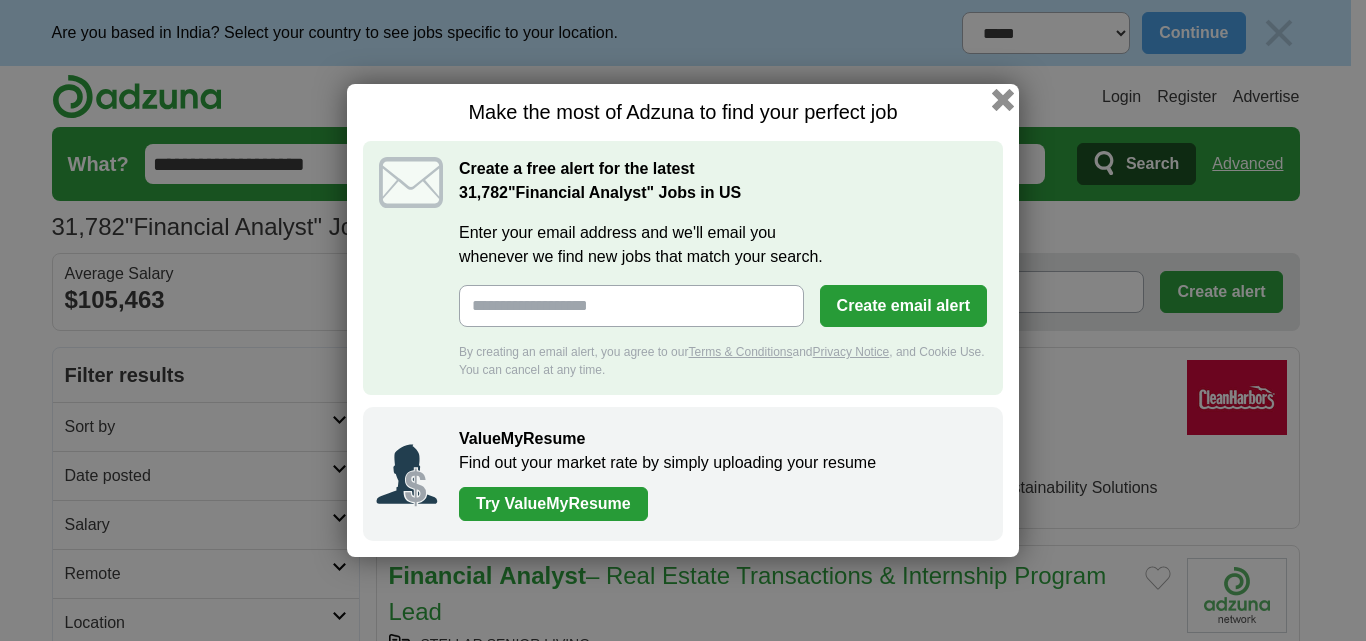 click at bounding box center (1003, 100) 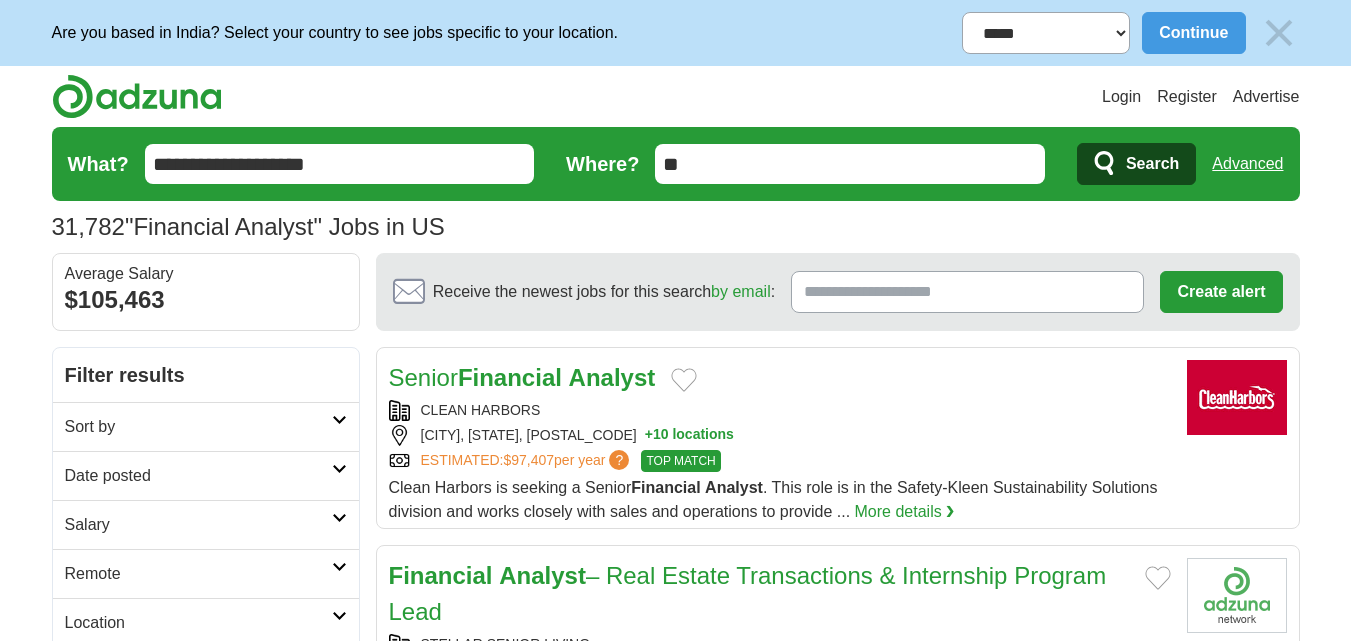 click on "CLEAN HARBORS" at bounding box center (780, 410) 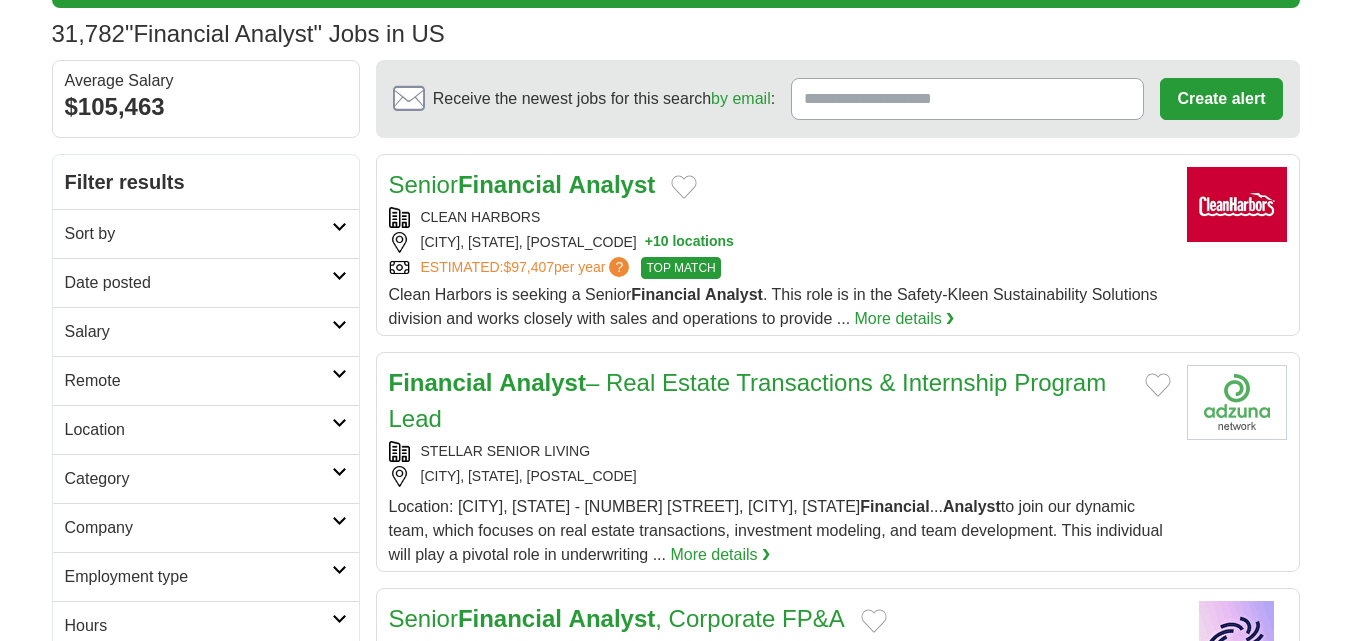 scroll, scrollTop: 200, scrollLeft: 0, axis: vertical 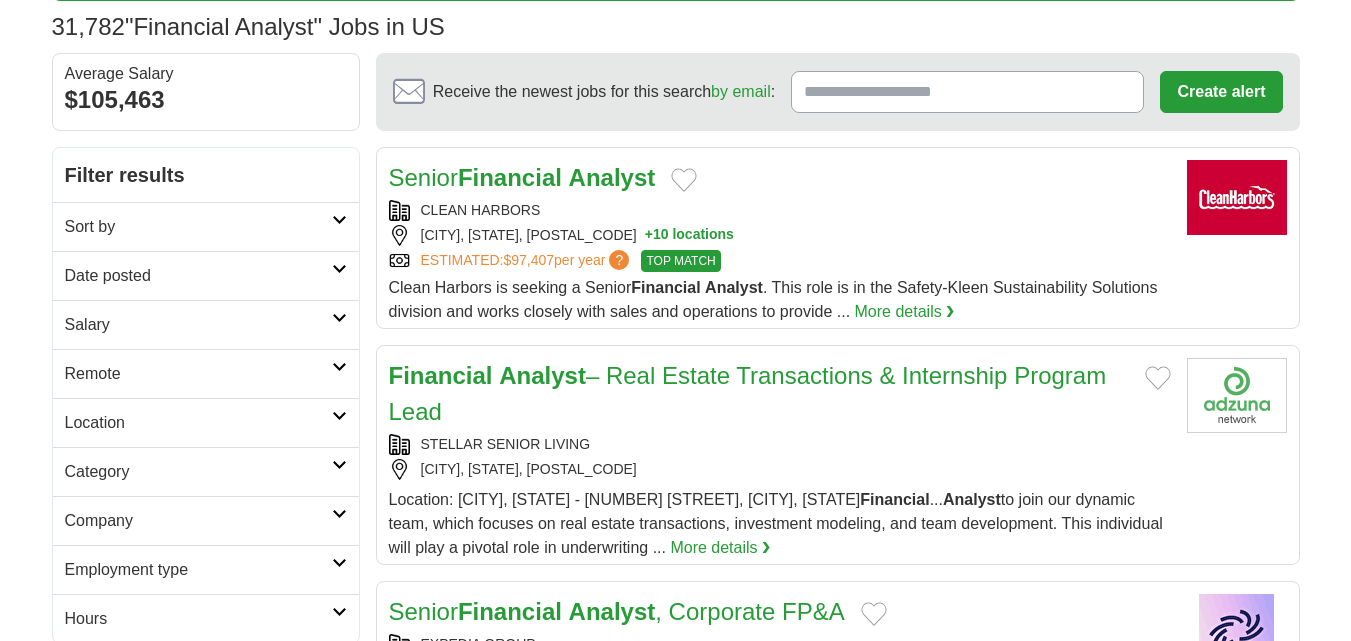 drag, startPoint x: 740, startPoint y: 439, endPoint x: 599, endPoint y: 425, distance: 141.69333 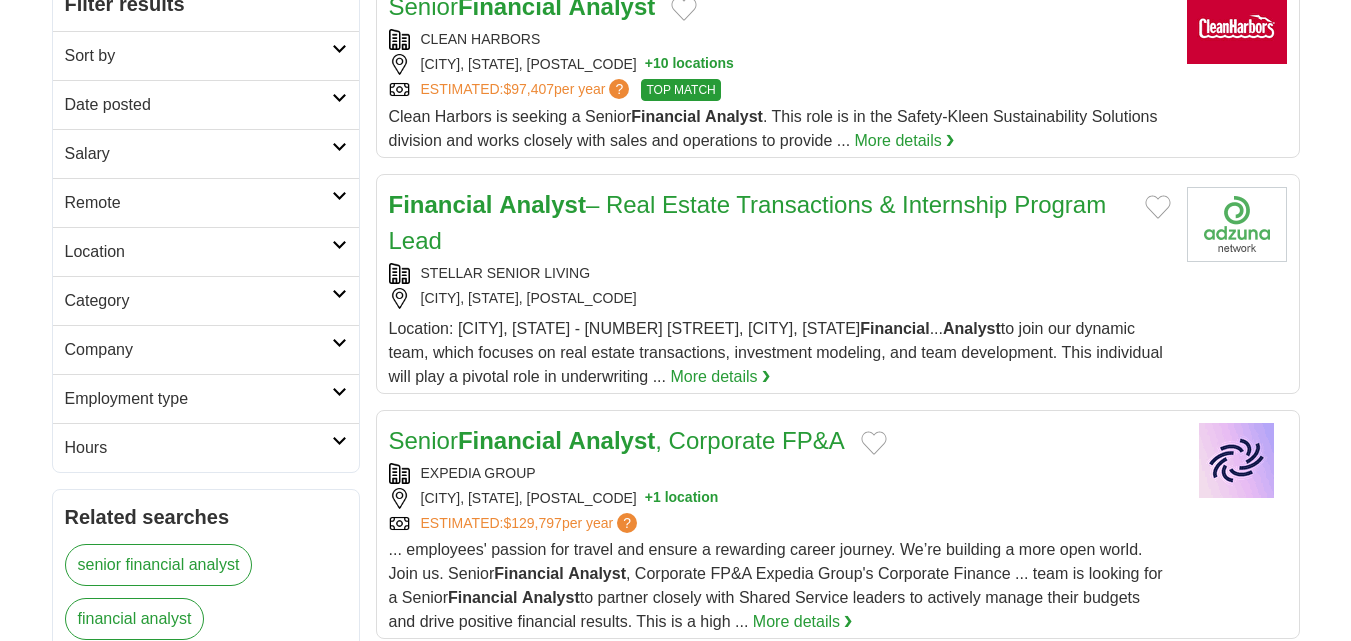 scroll, scrollTop: 400, scrollLeft: 0, axis: vertical 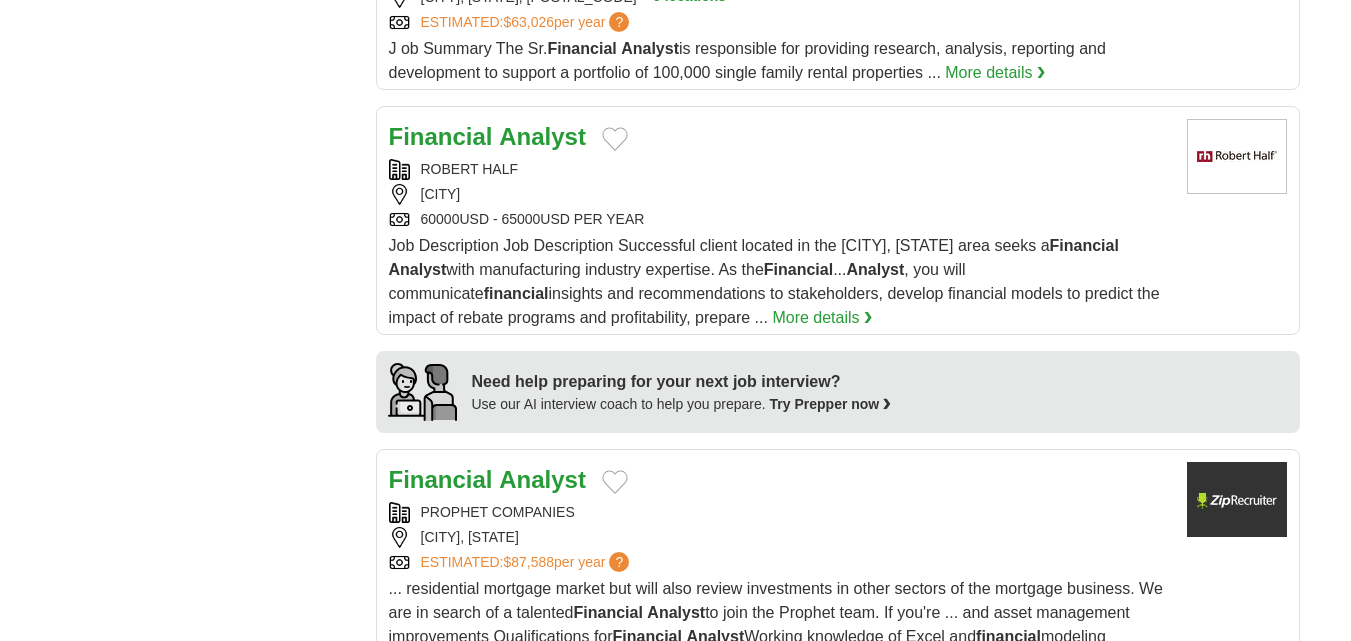 drag, startPoint x: 465, startPoint y: 503, endPoint x: 576, endPoint y: 216, distance: 307.7174 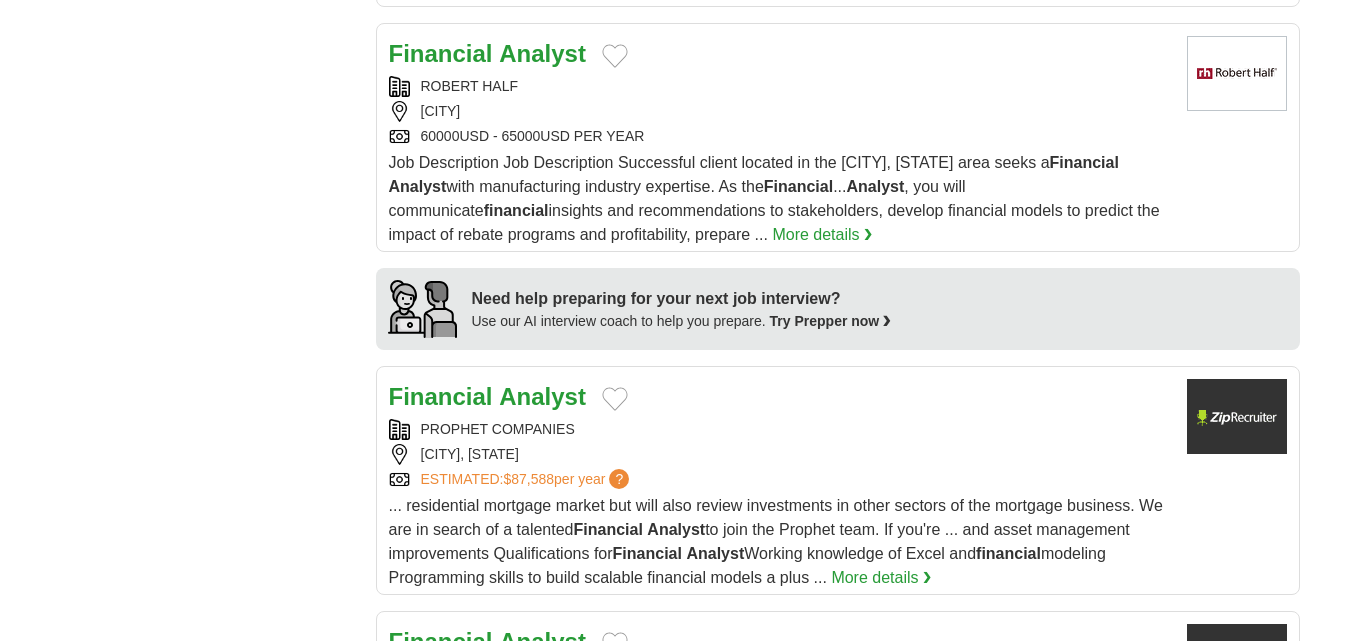 scroll, scrollTop: 1600, scrollLeft: 0, axis: vertical 